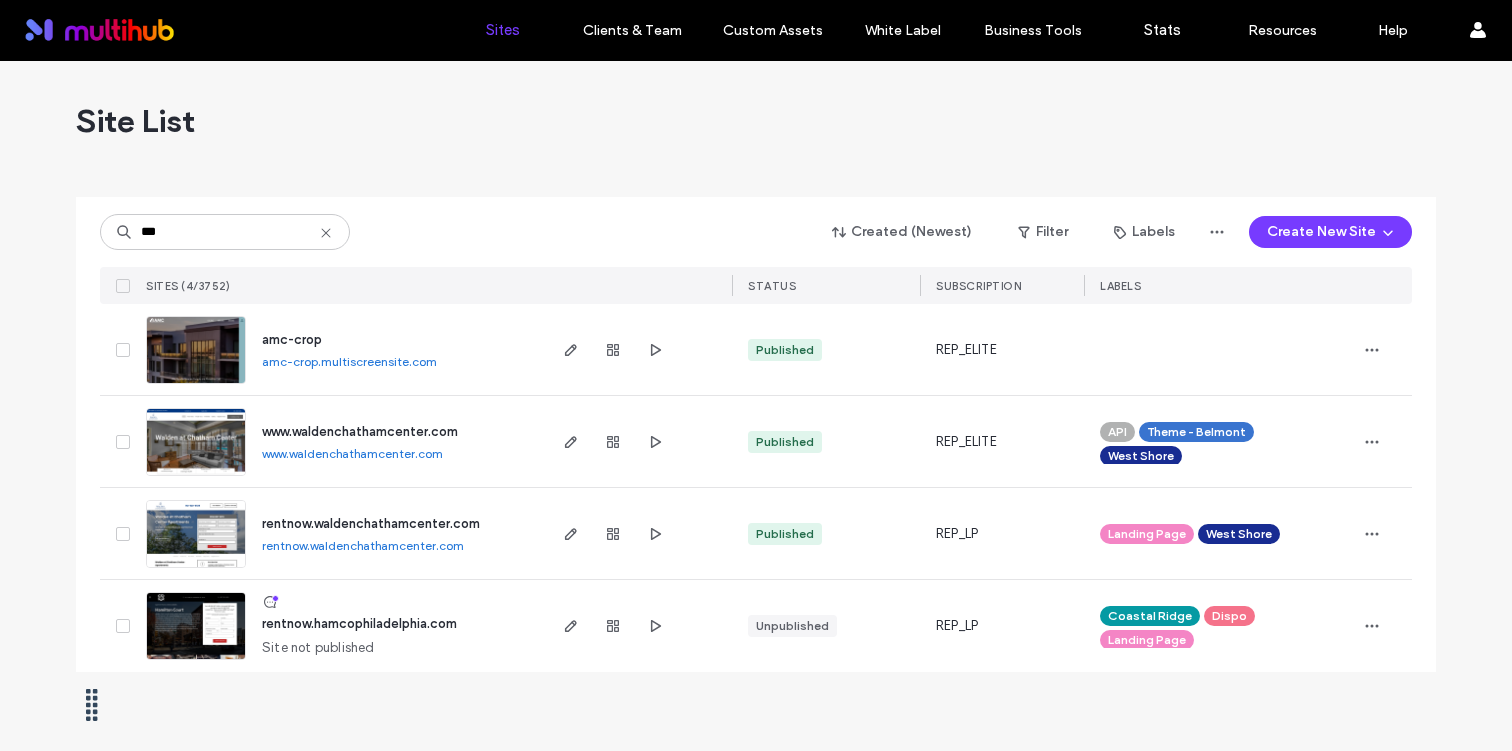scroll, scrollTop: 0, scrollLeft: 0, axis: both 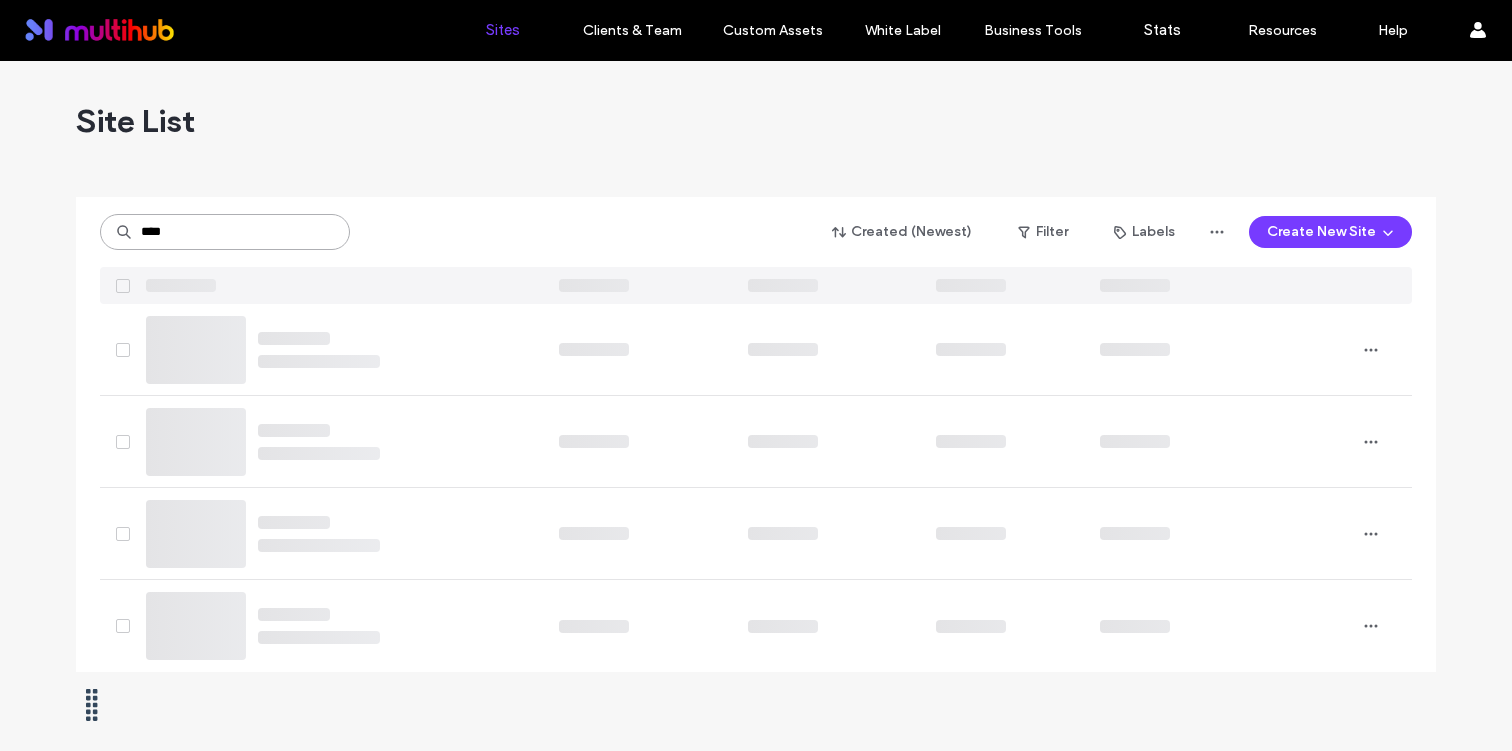 type on "*****" 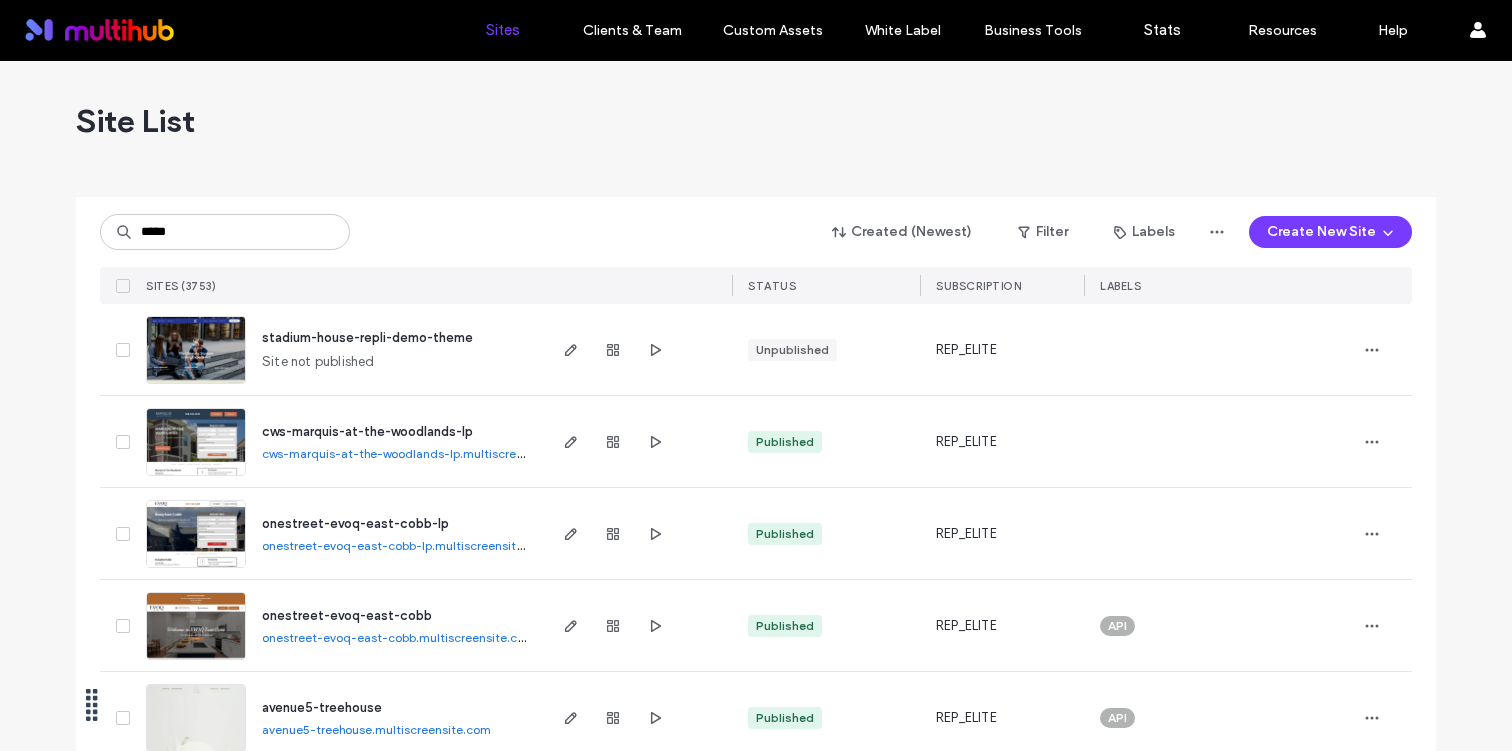 scroll, scrollTop: 0, scrollLeft: 0, axis: both 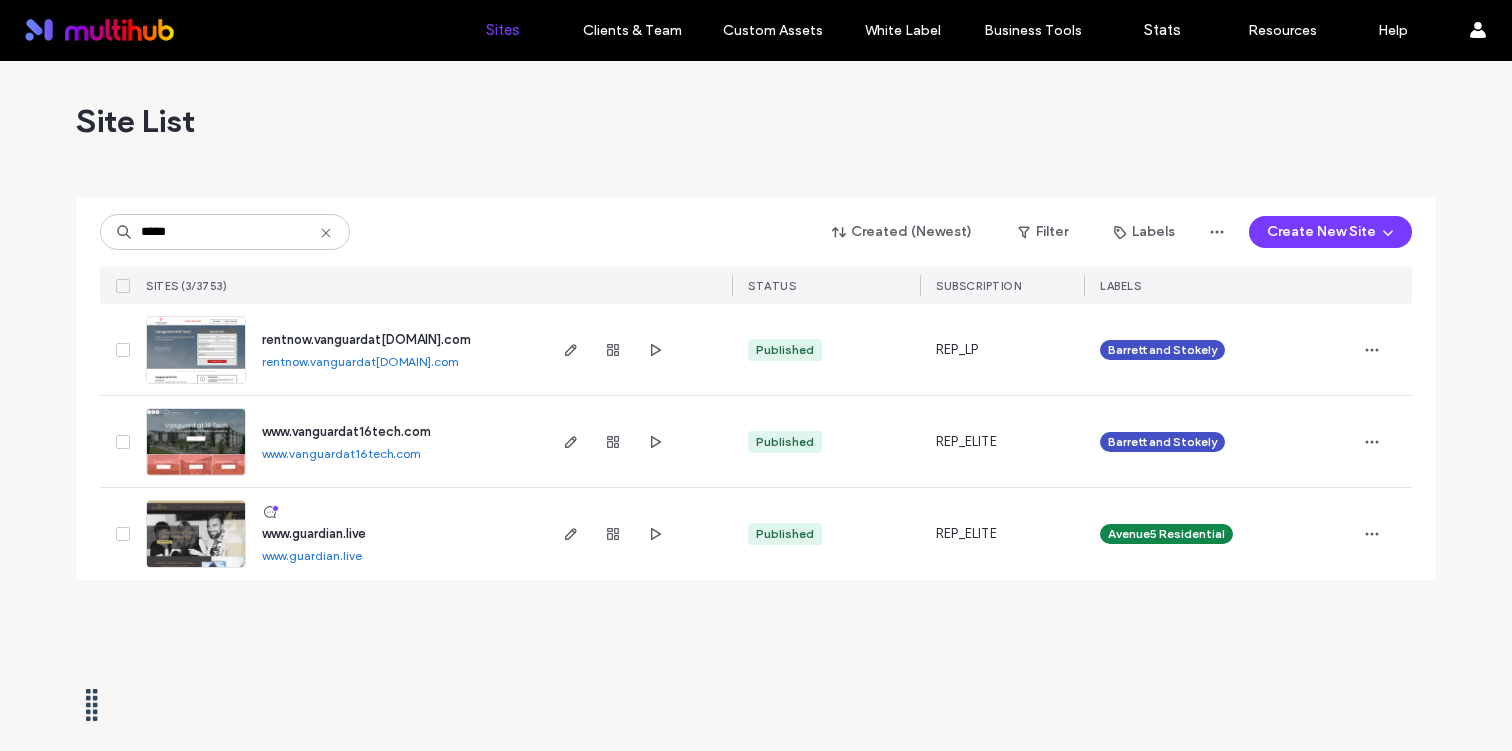 type on "*****" 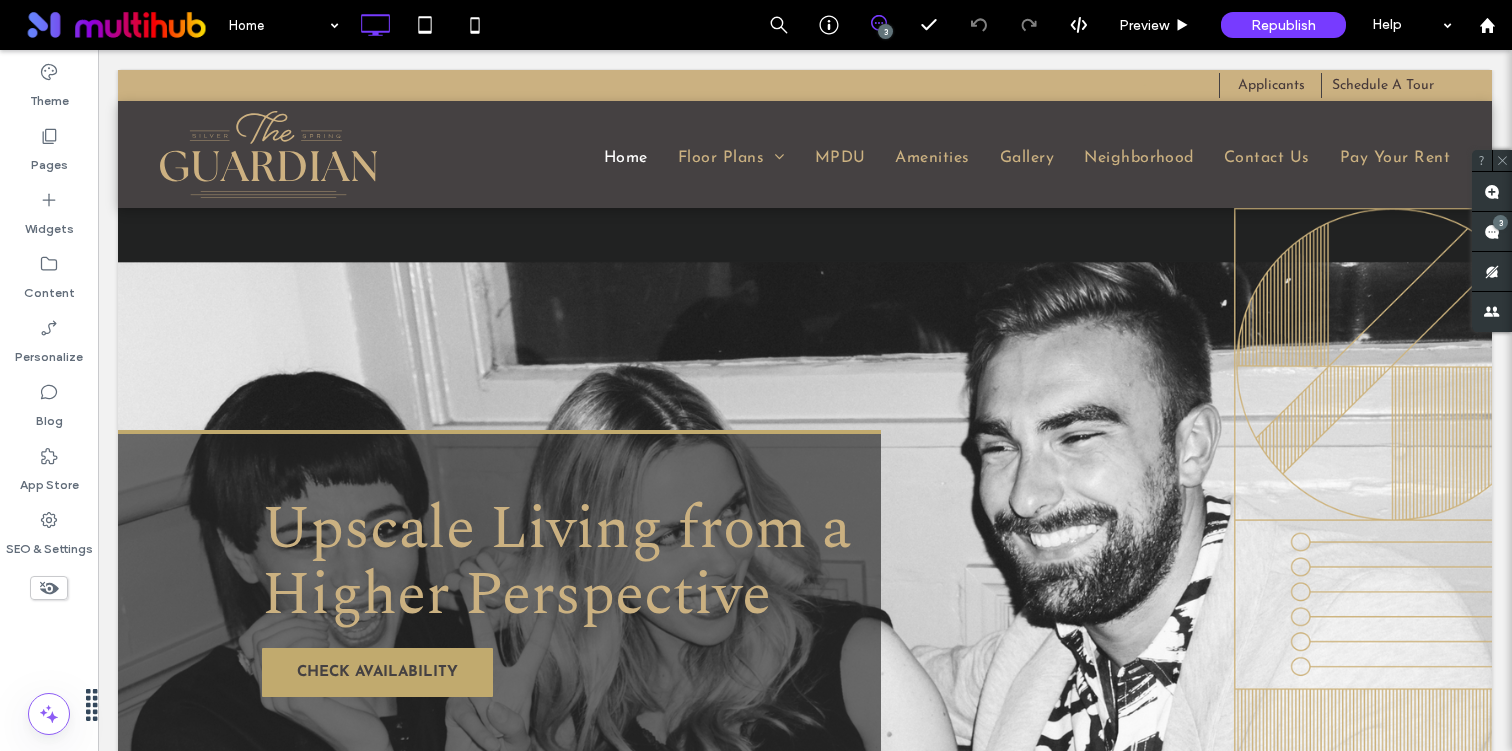 scroll, scrollTop: 239, scrollLeft: 0, axis: vertical 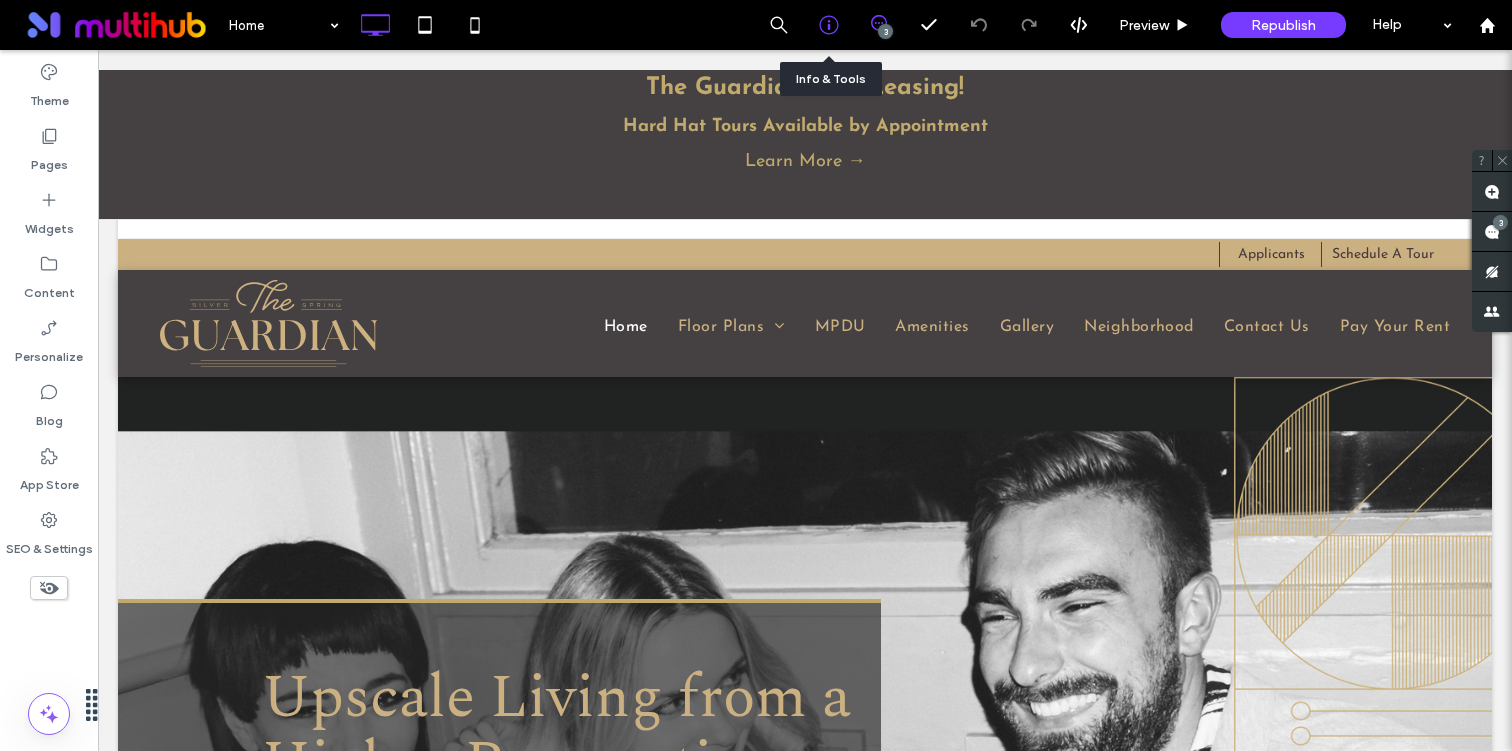 click at bounding box center (828, 25) 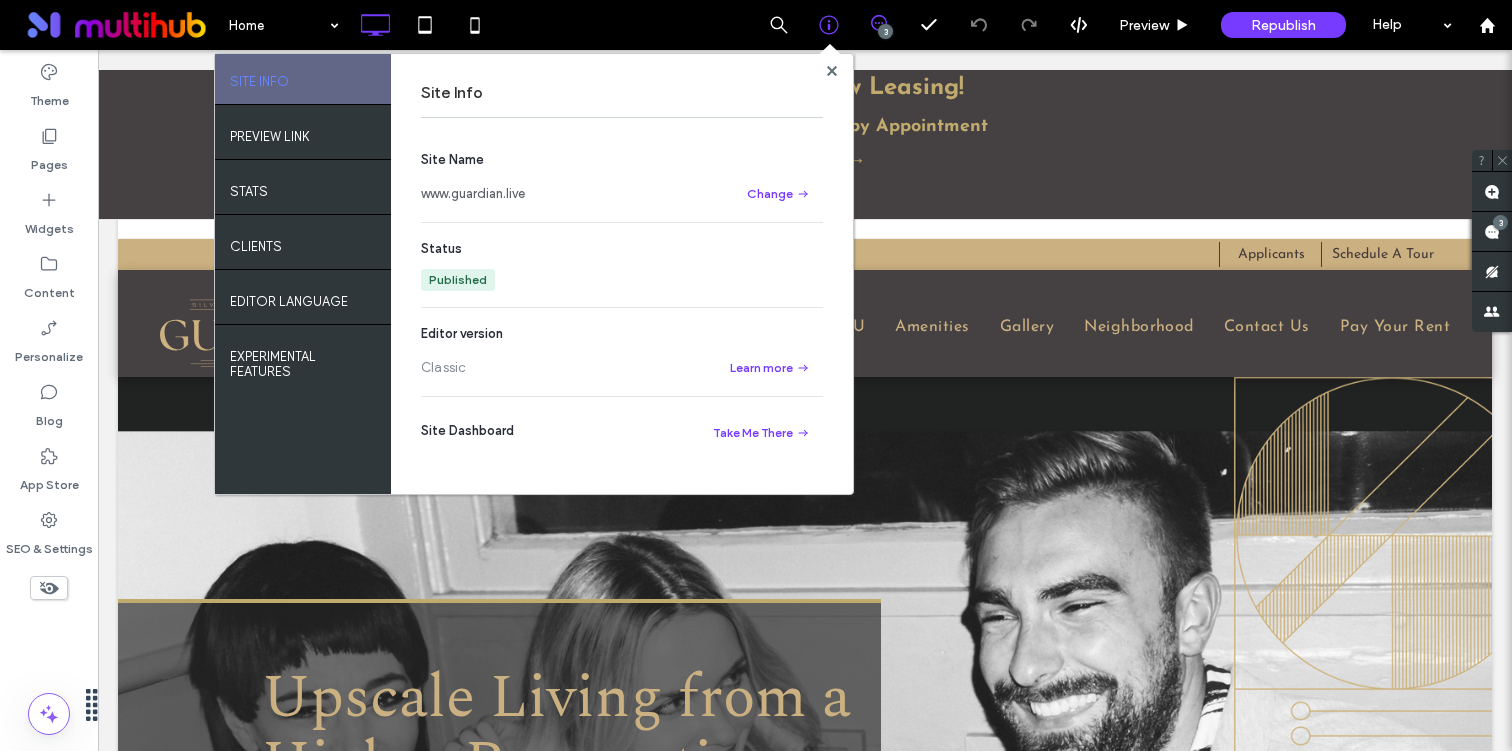 click on "www.guardian.live" at bounding box center [473, 194] 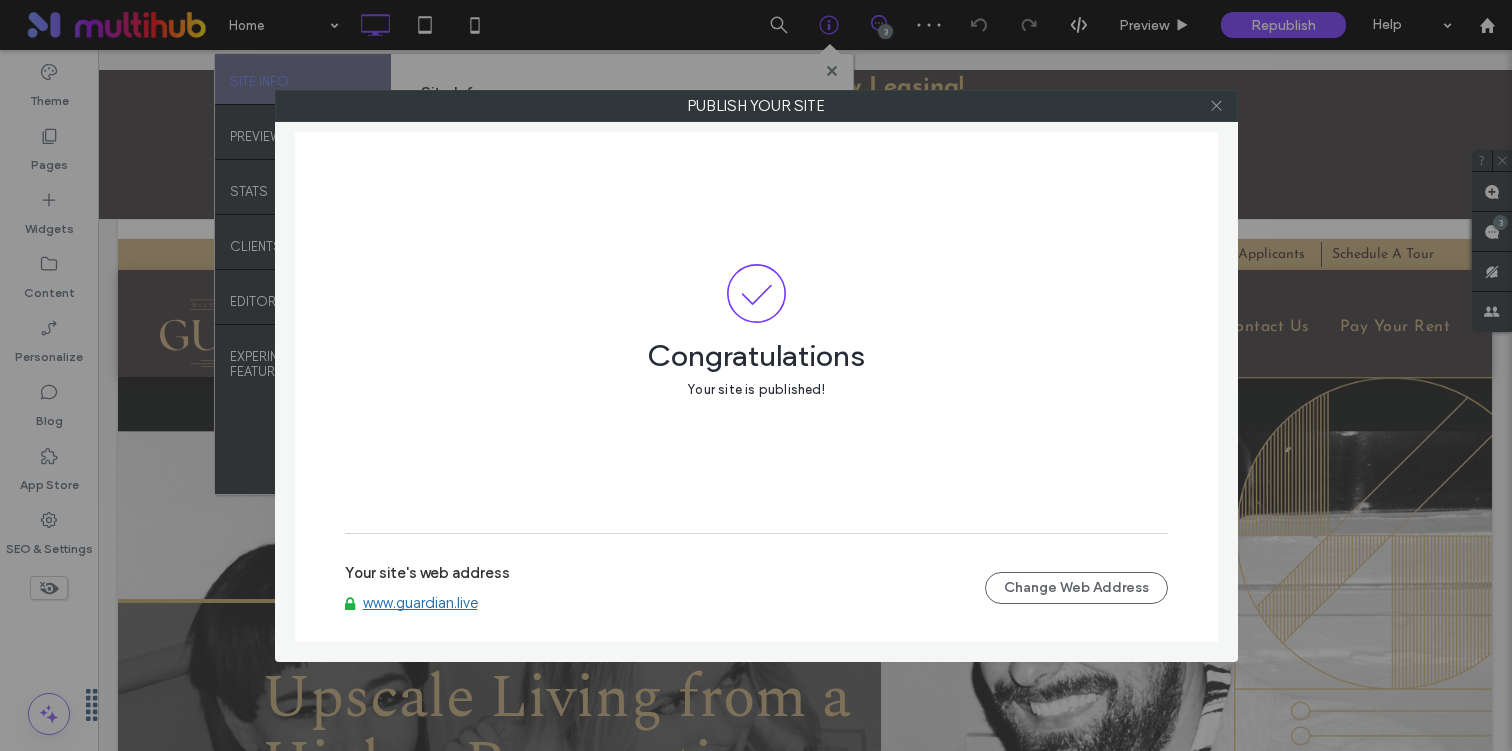 click 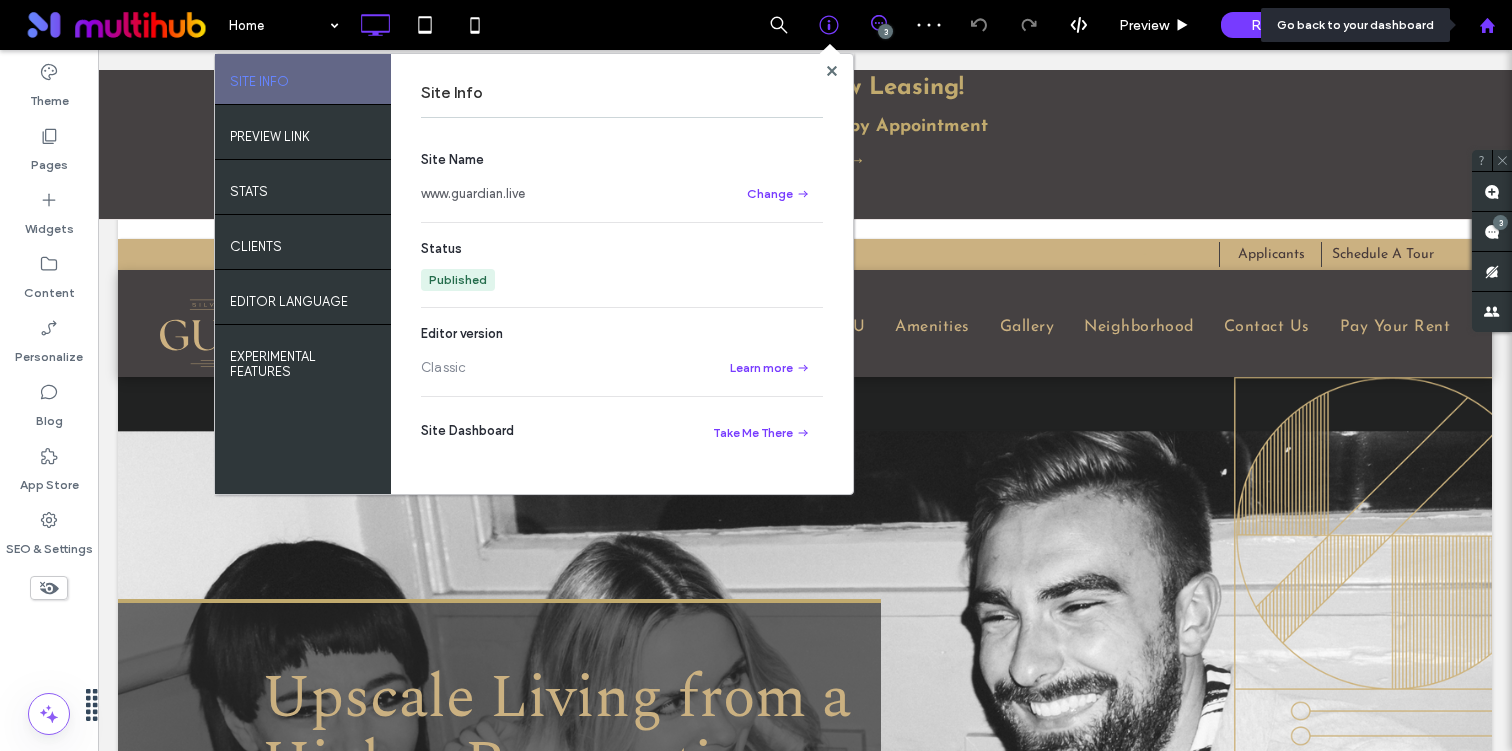 click 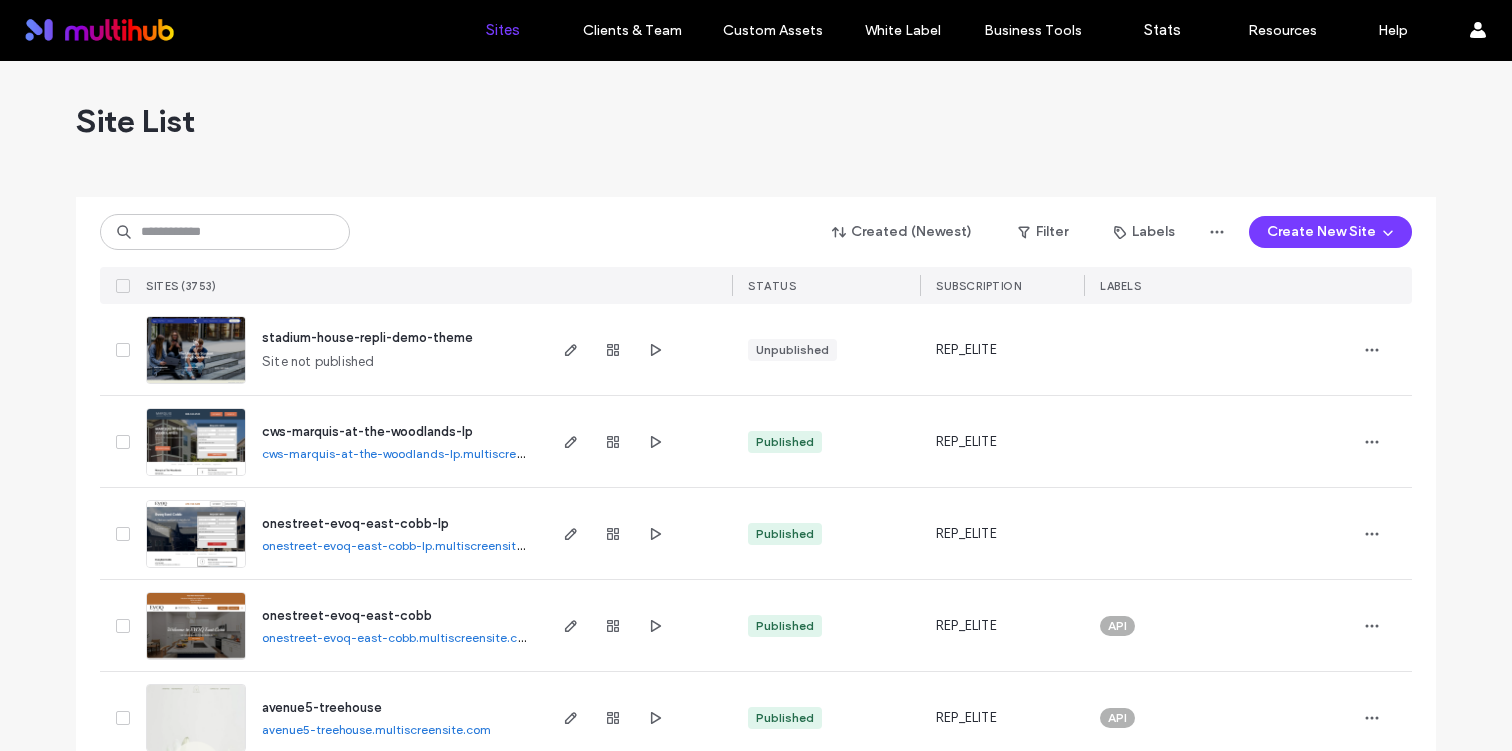 scroll, scrollTop: 0, scrollLeft: 0, axis: both 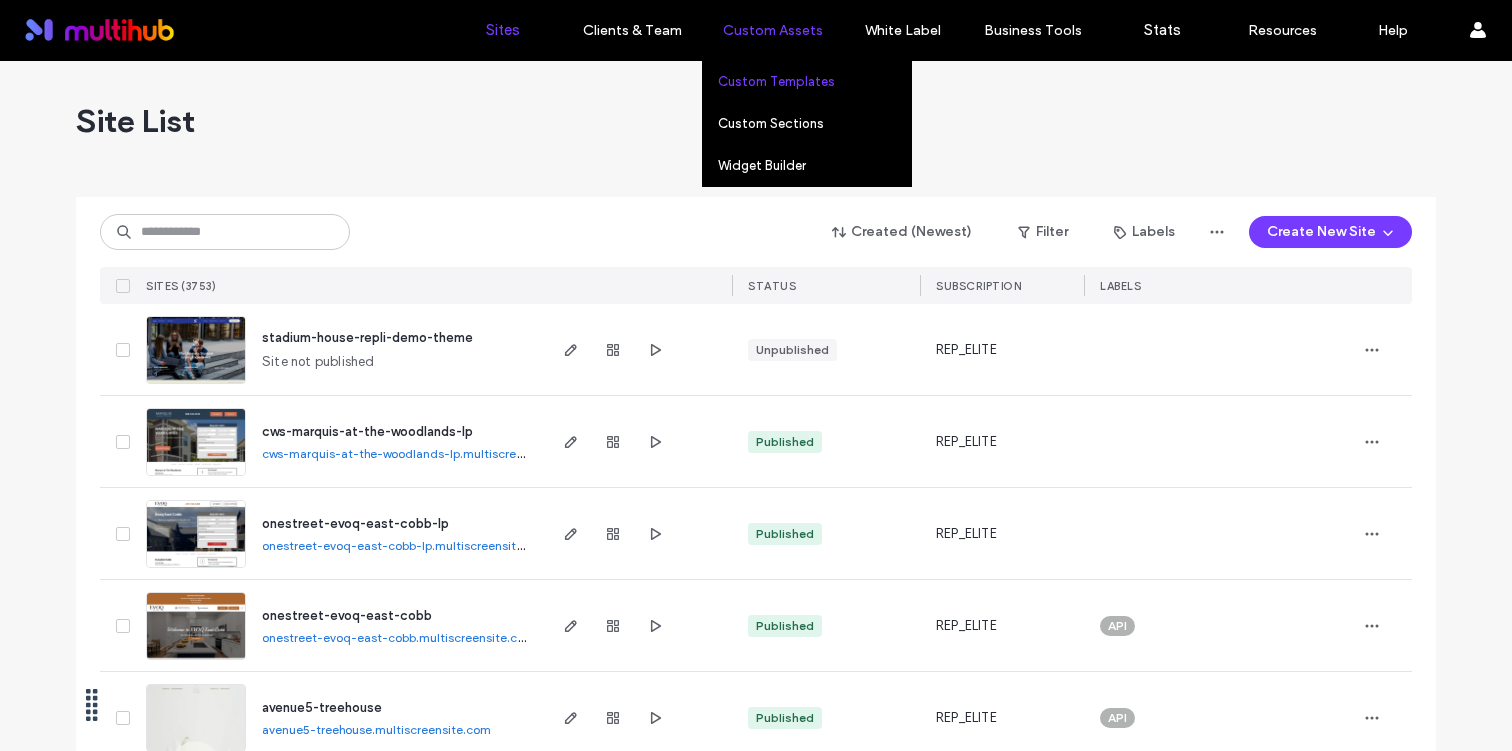 click on "Custom Templates" at bounding box center (776, 81) 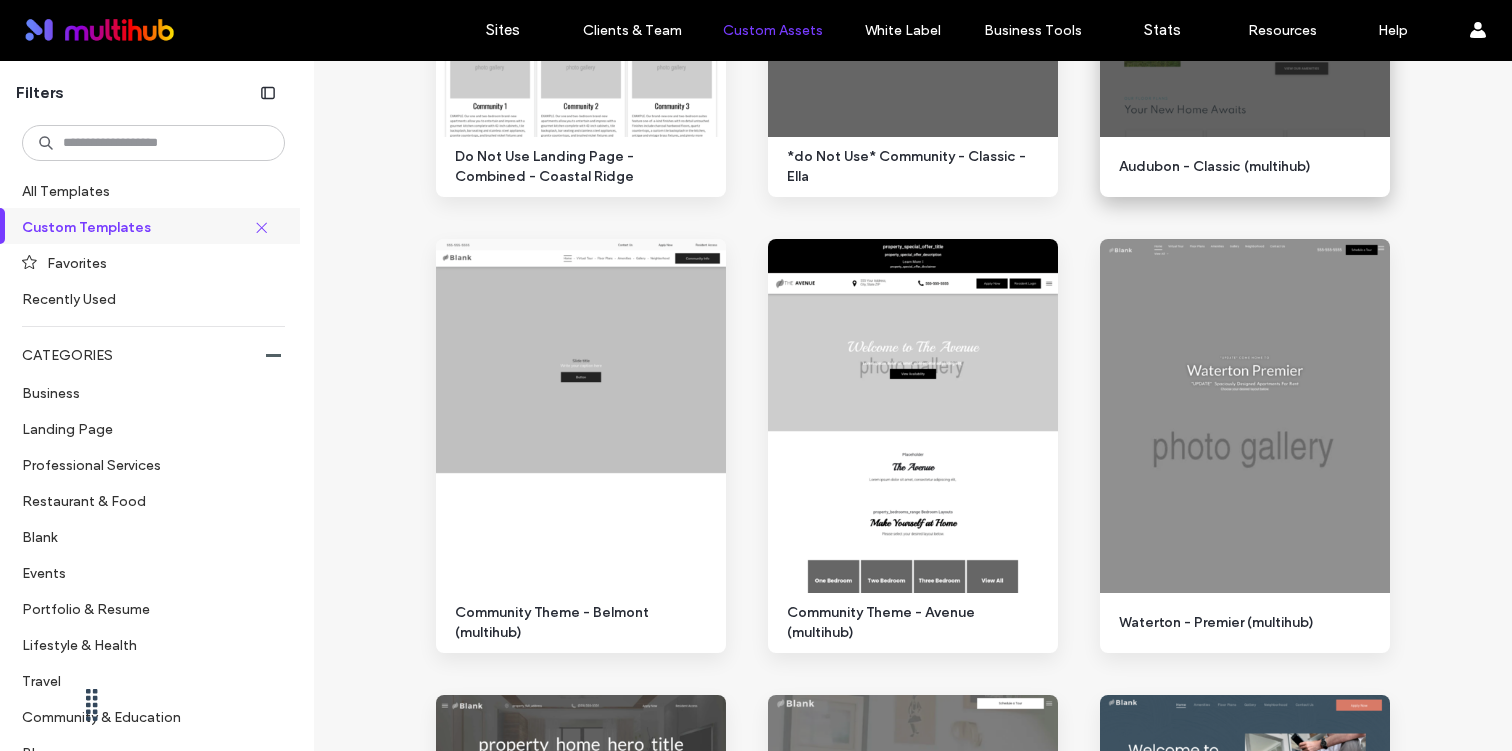 scroll, scrollTop: 456, scrollLeft: 0, axis: vertical 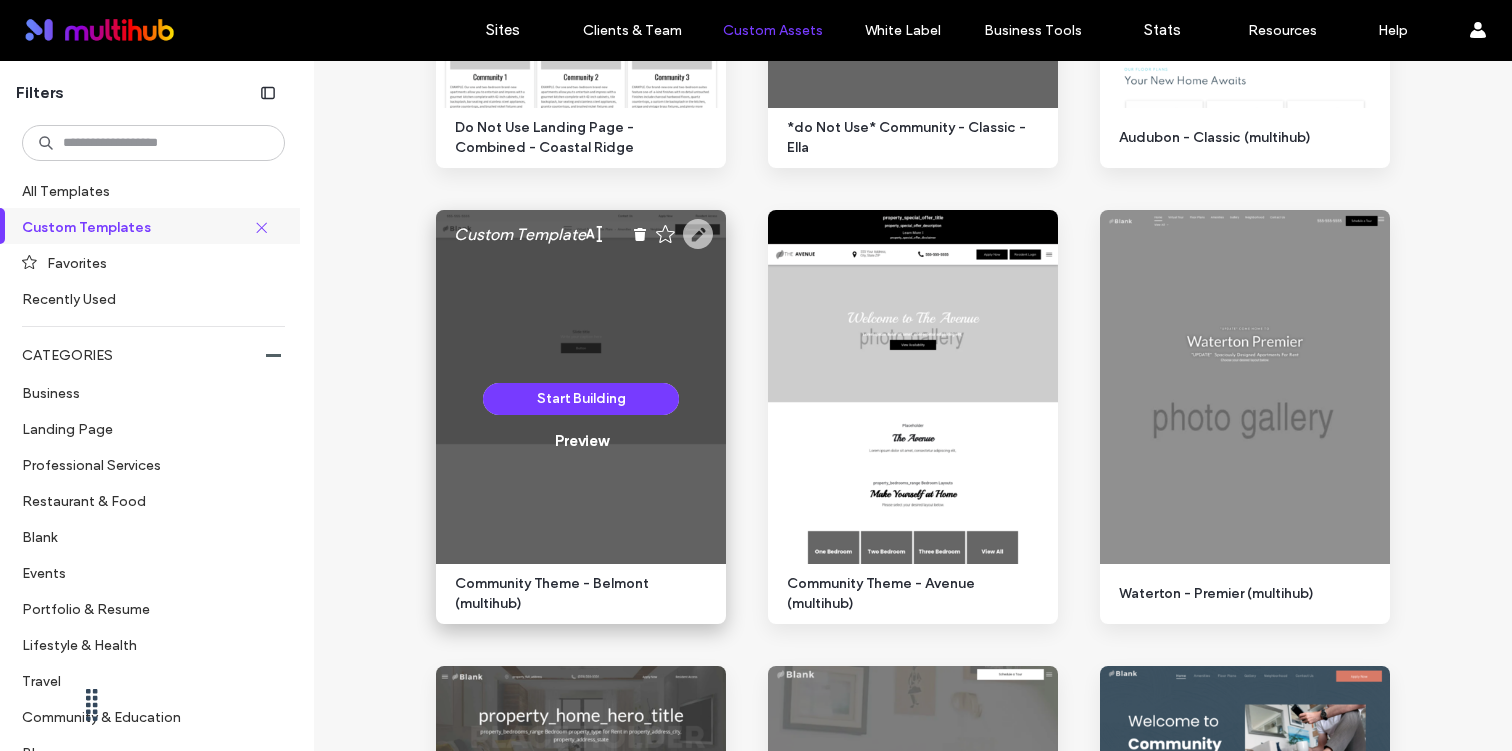 click 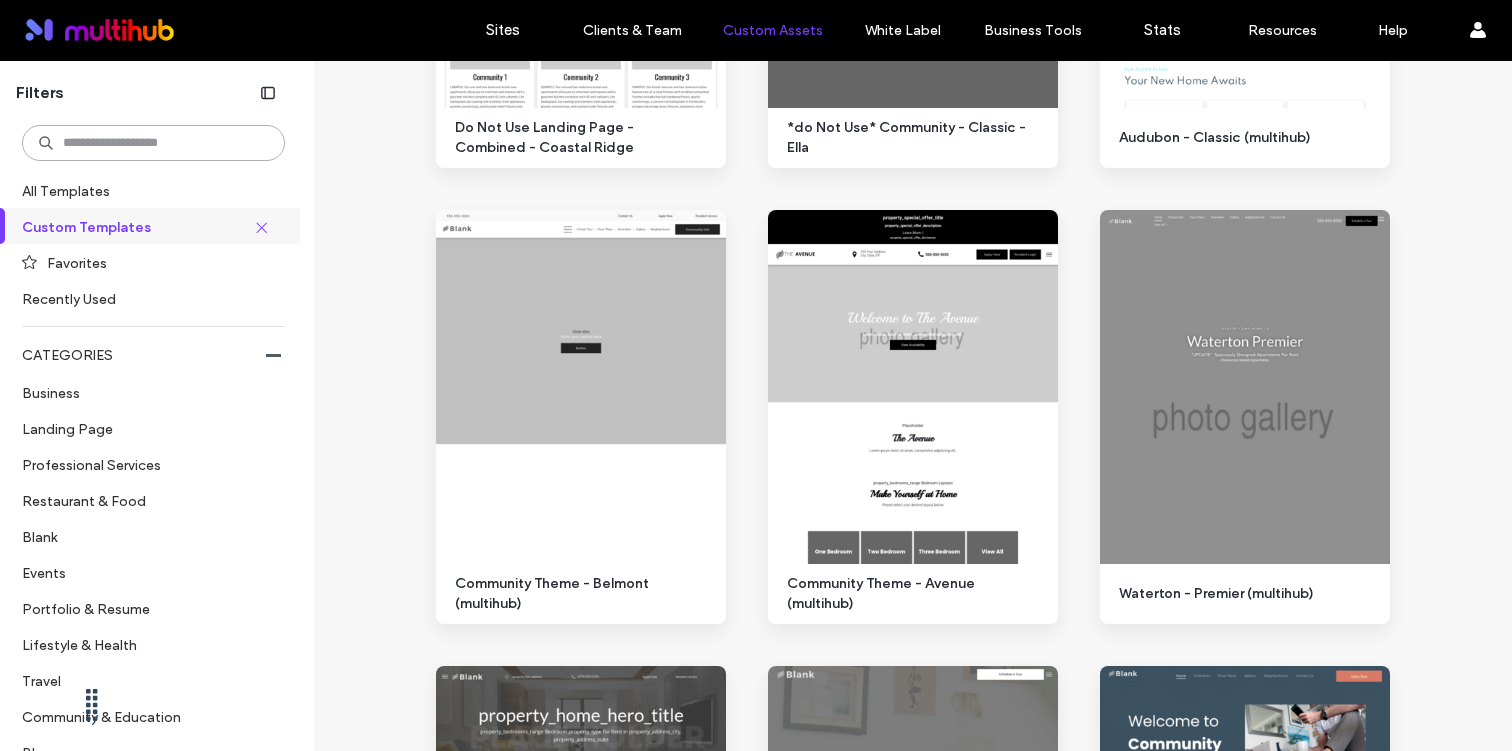 click at bounding box center (153, 143) 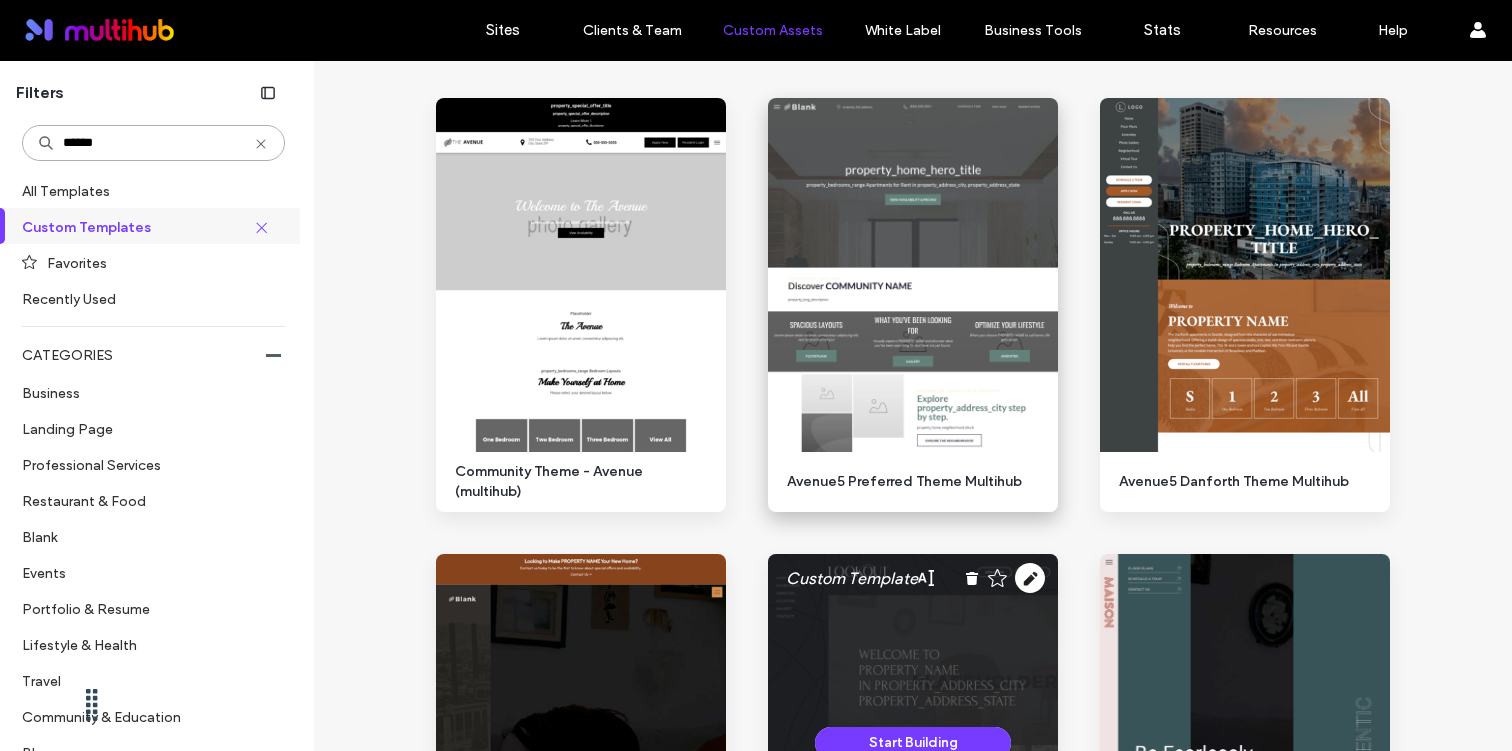 scroll, scrollTop: 108, scrollLeft: 0, axis: vertical 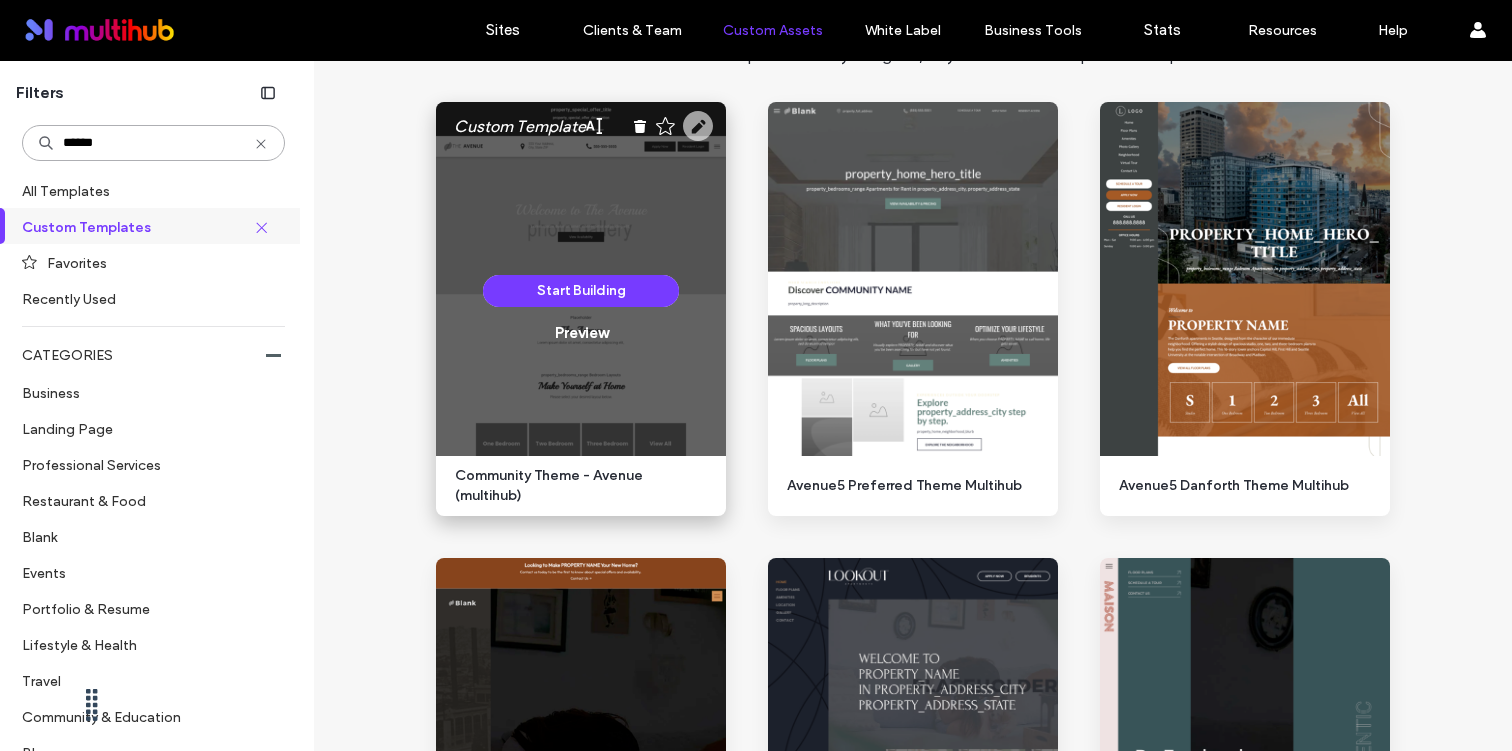 type on "******" 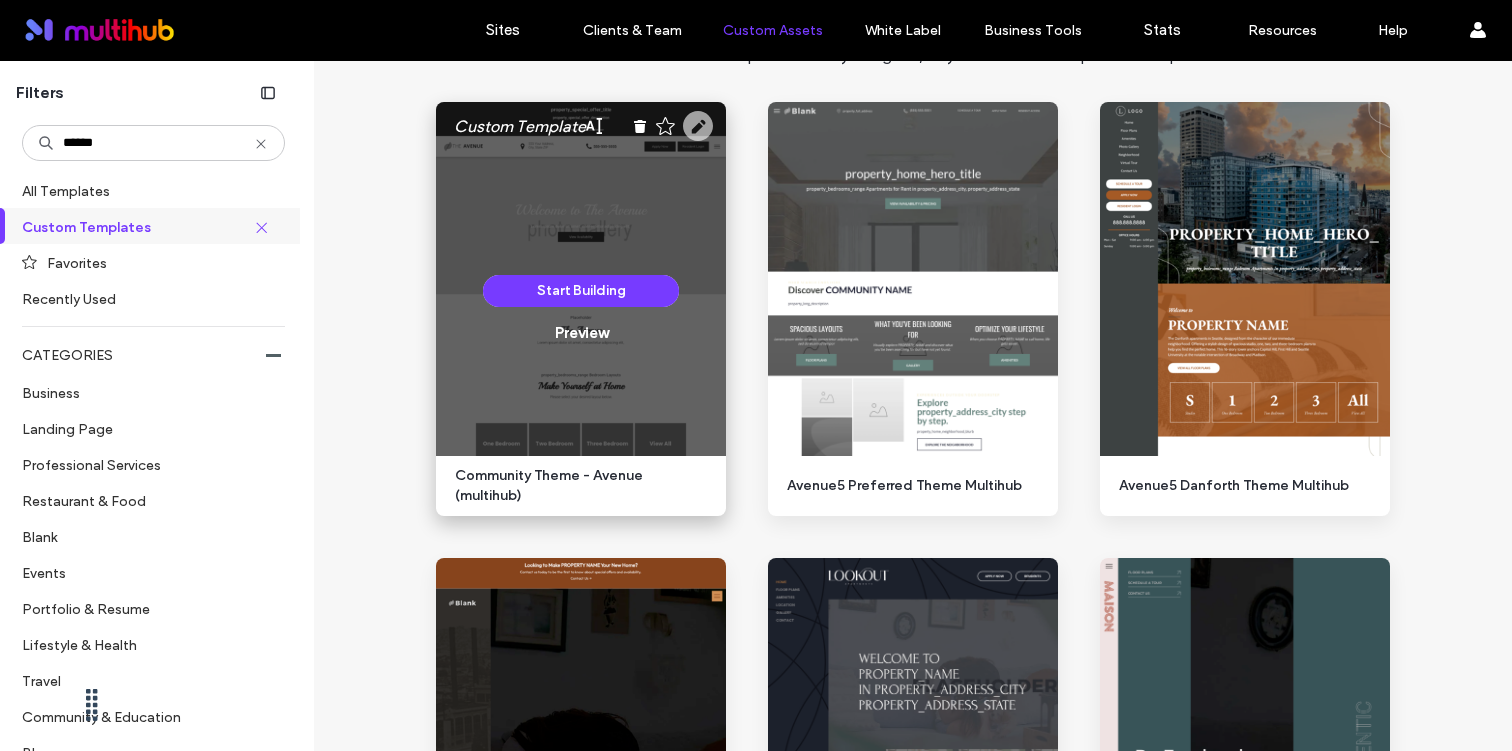 click 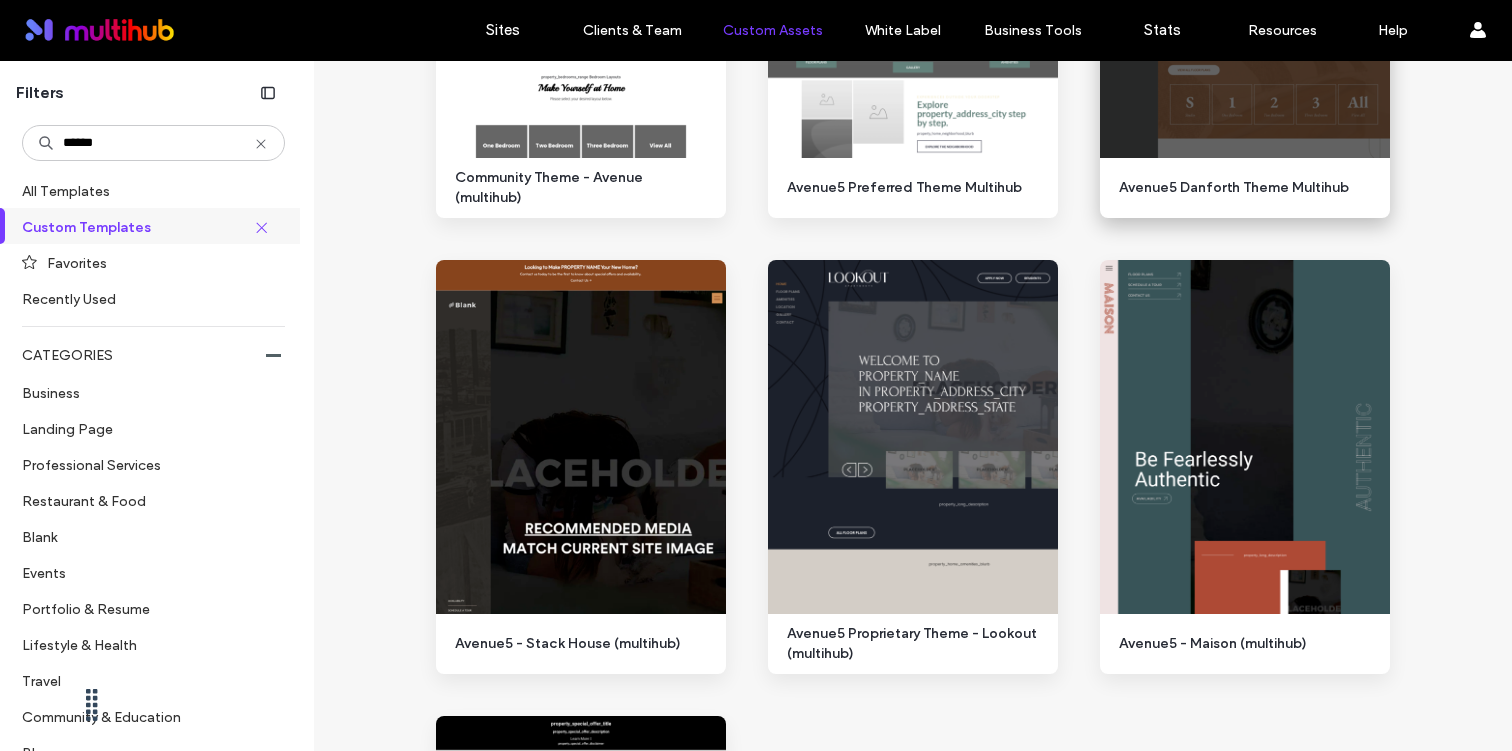 scroll, scrollTop: 440, scrollLeft: 0, axis: vertical 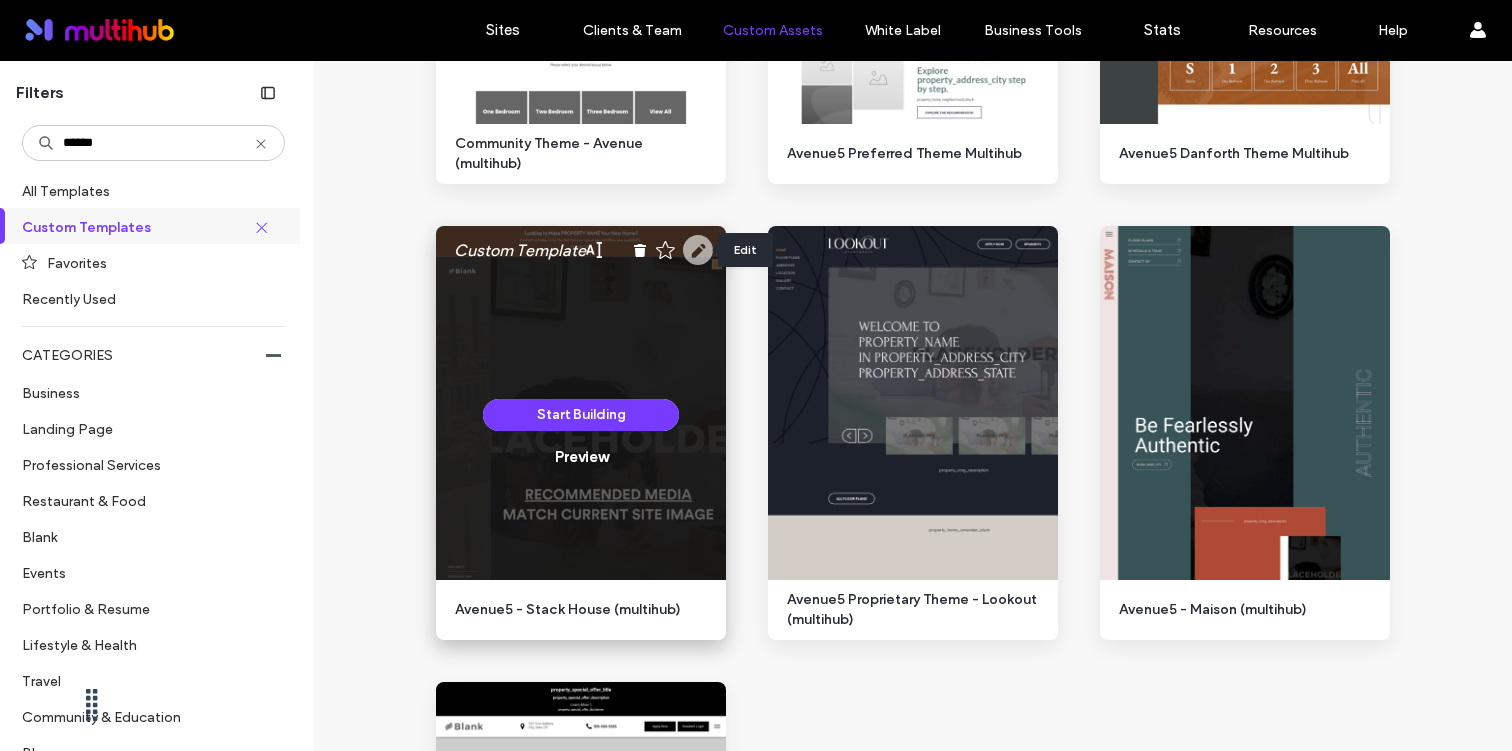 click 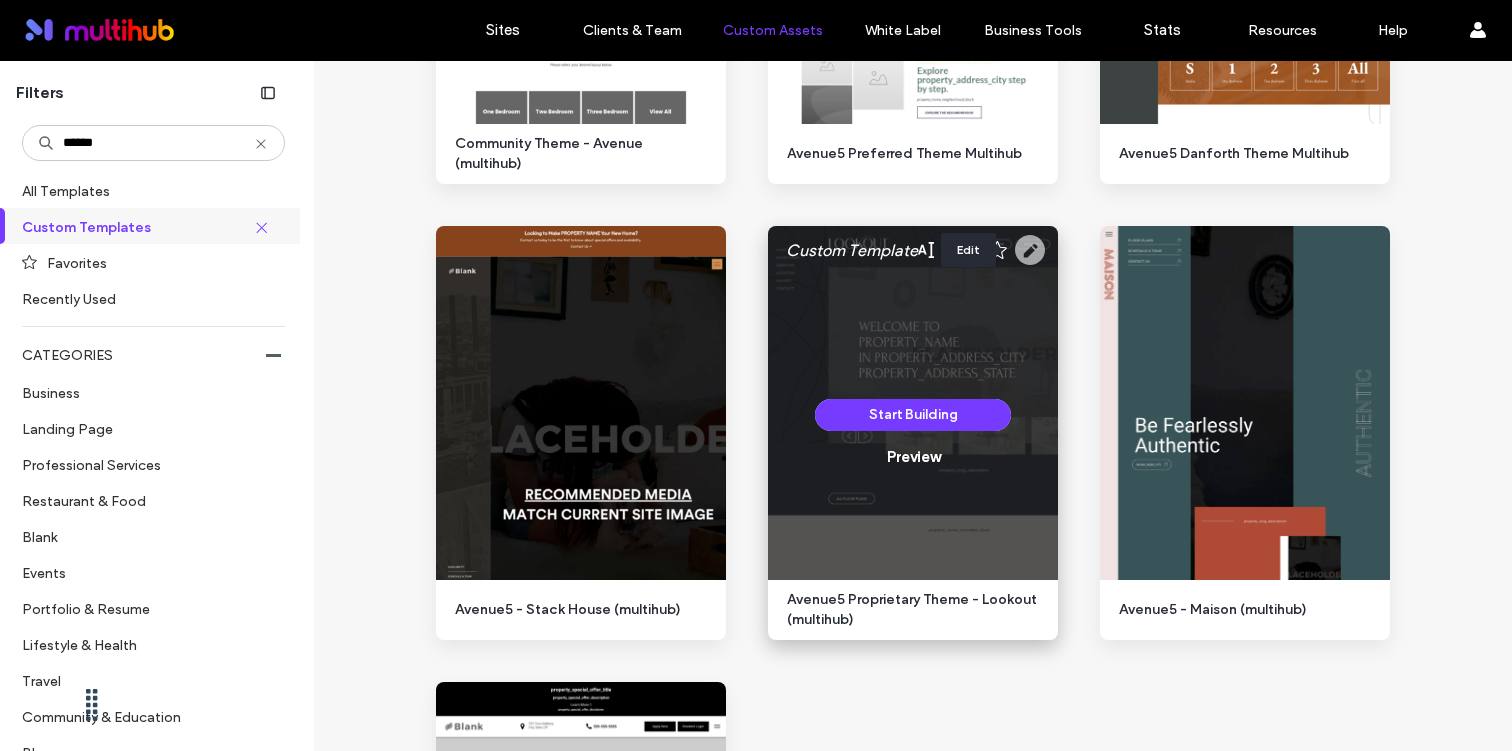 click 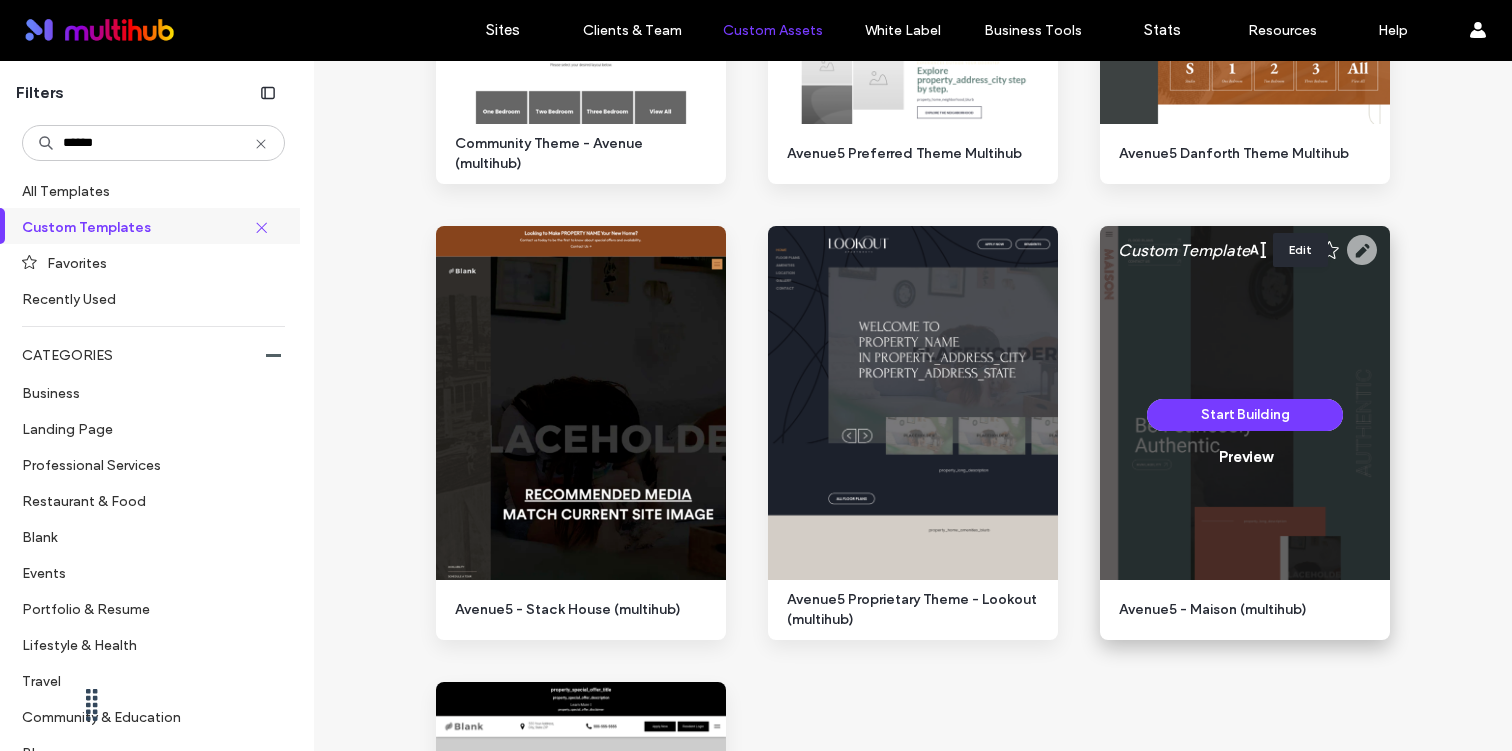 click 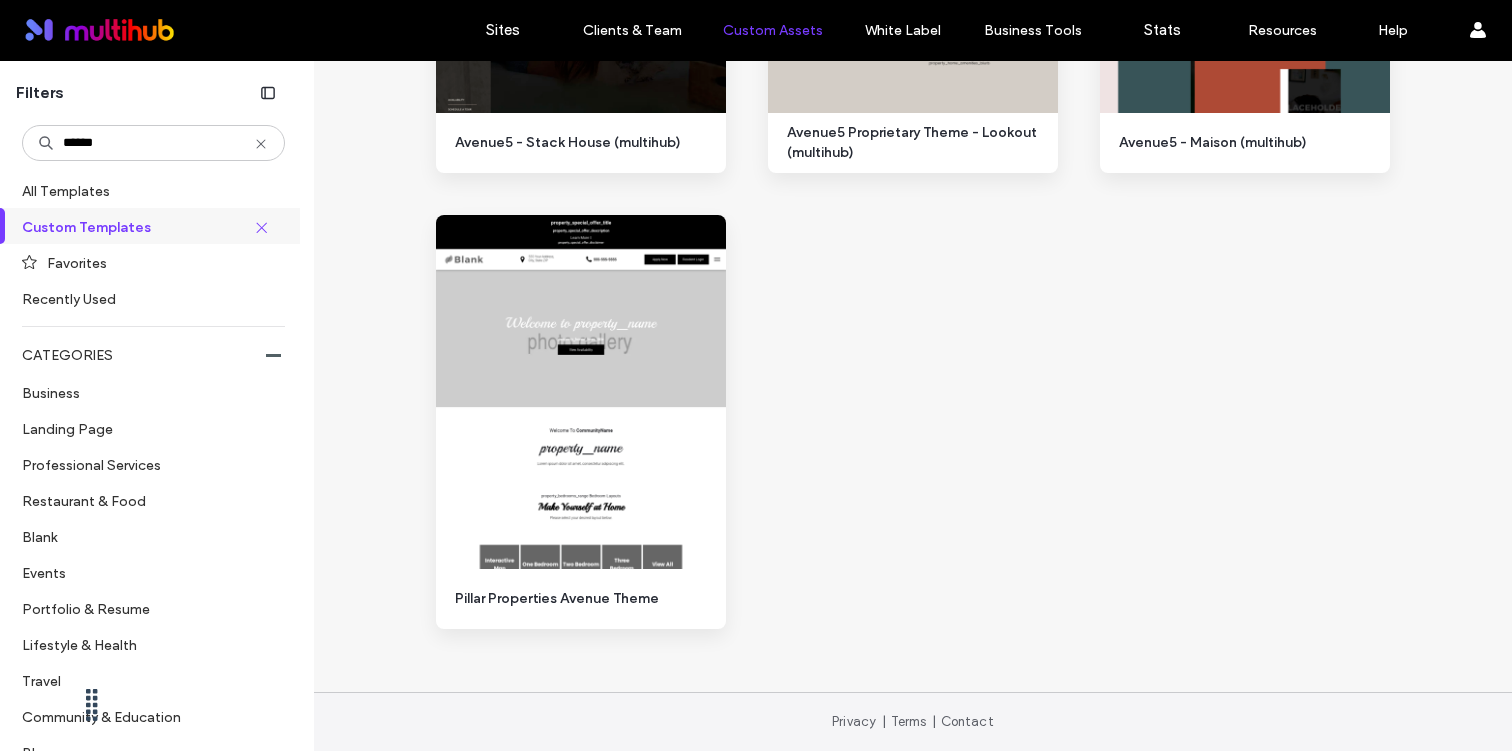 scroll, scrollTop: 0, scrollLeft: 0, axis: both 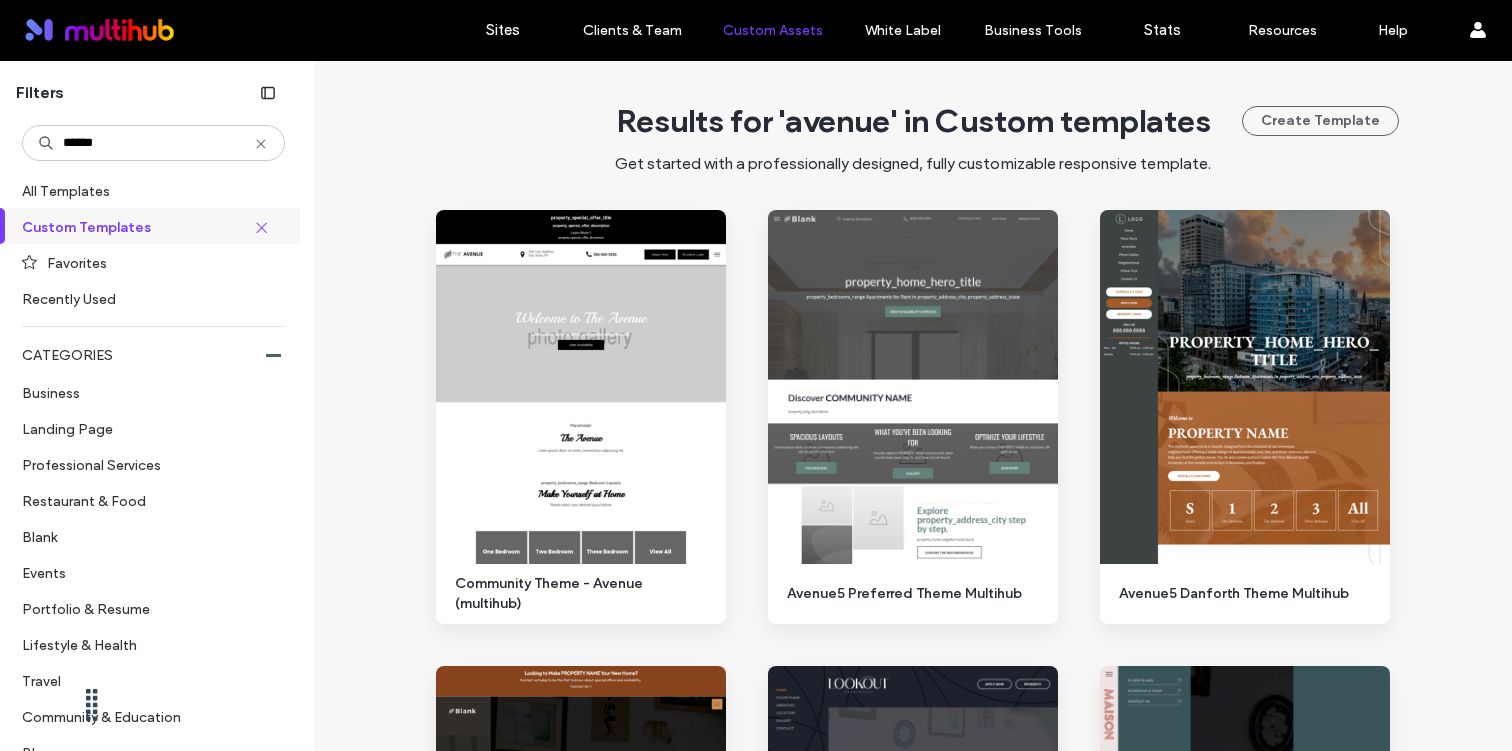 click 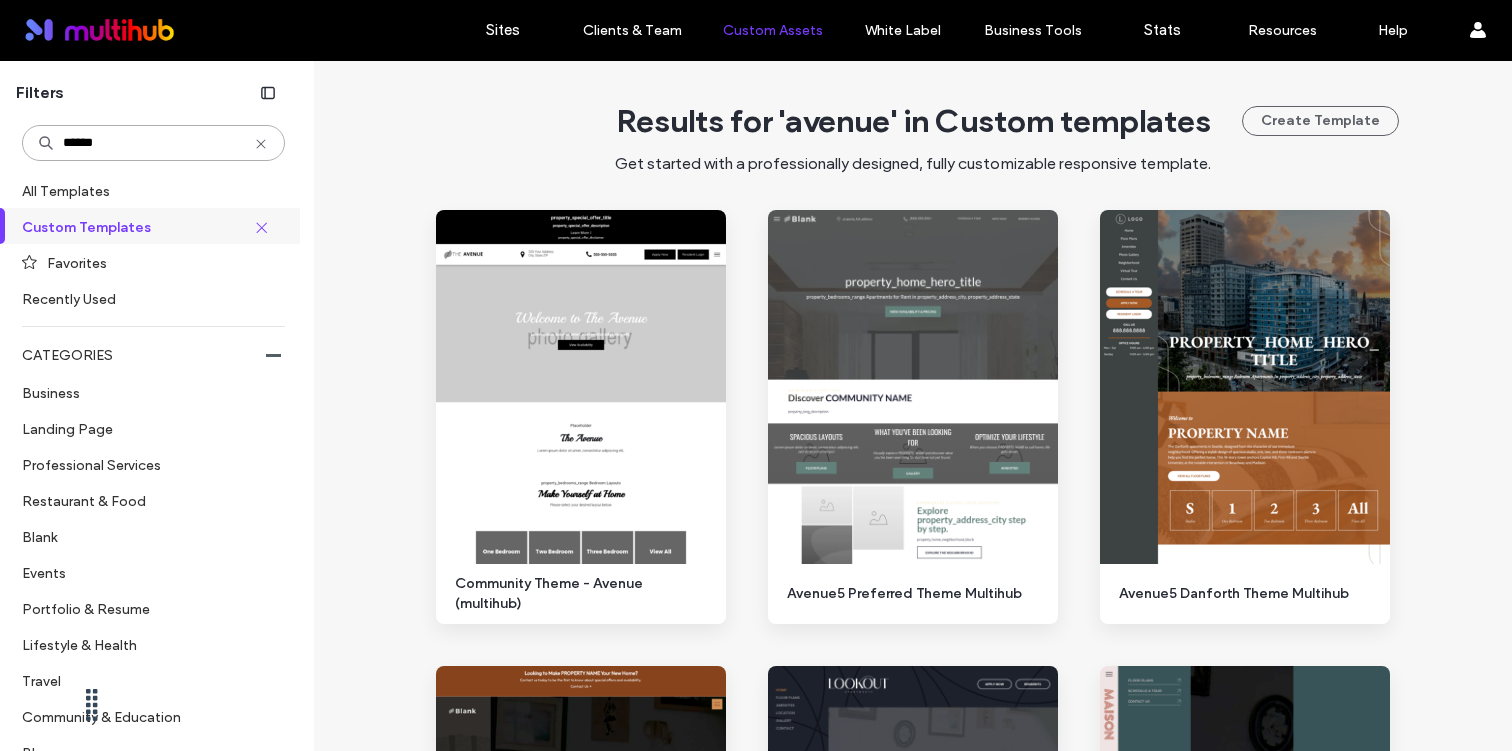 type 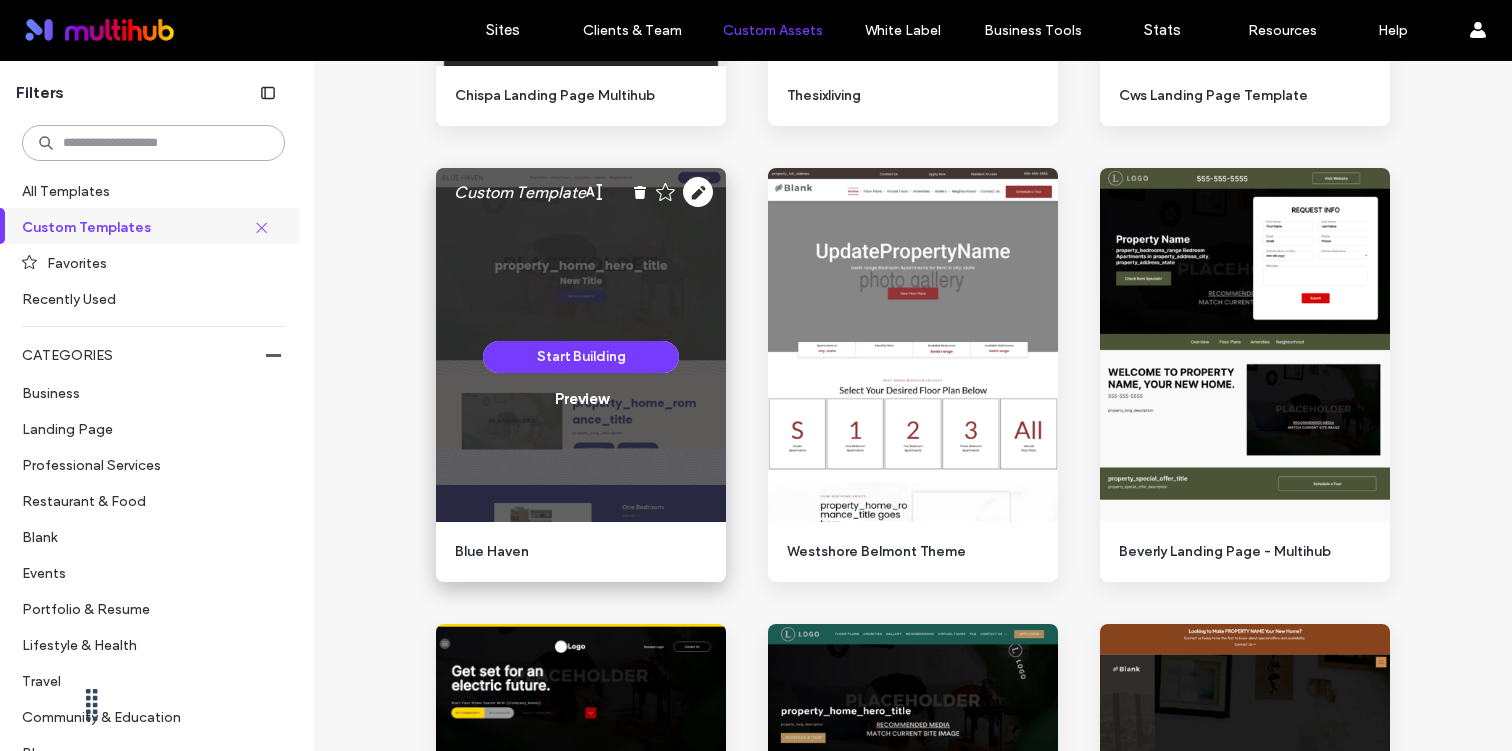 scroll, scrollTop: 11392, scrollLeft: 0, axis: vertical 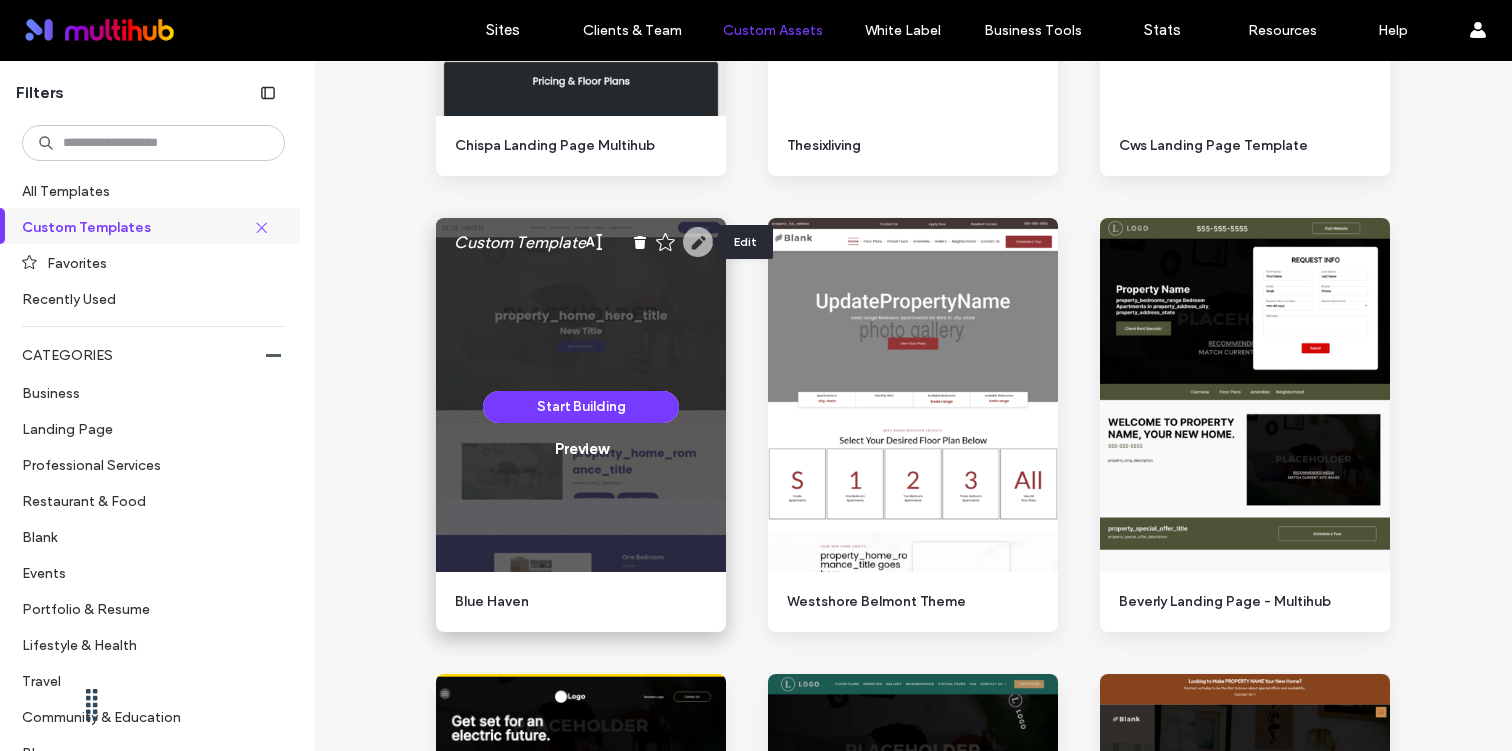 click 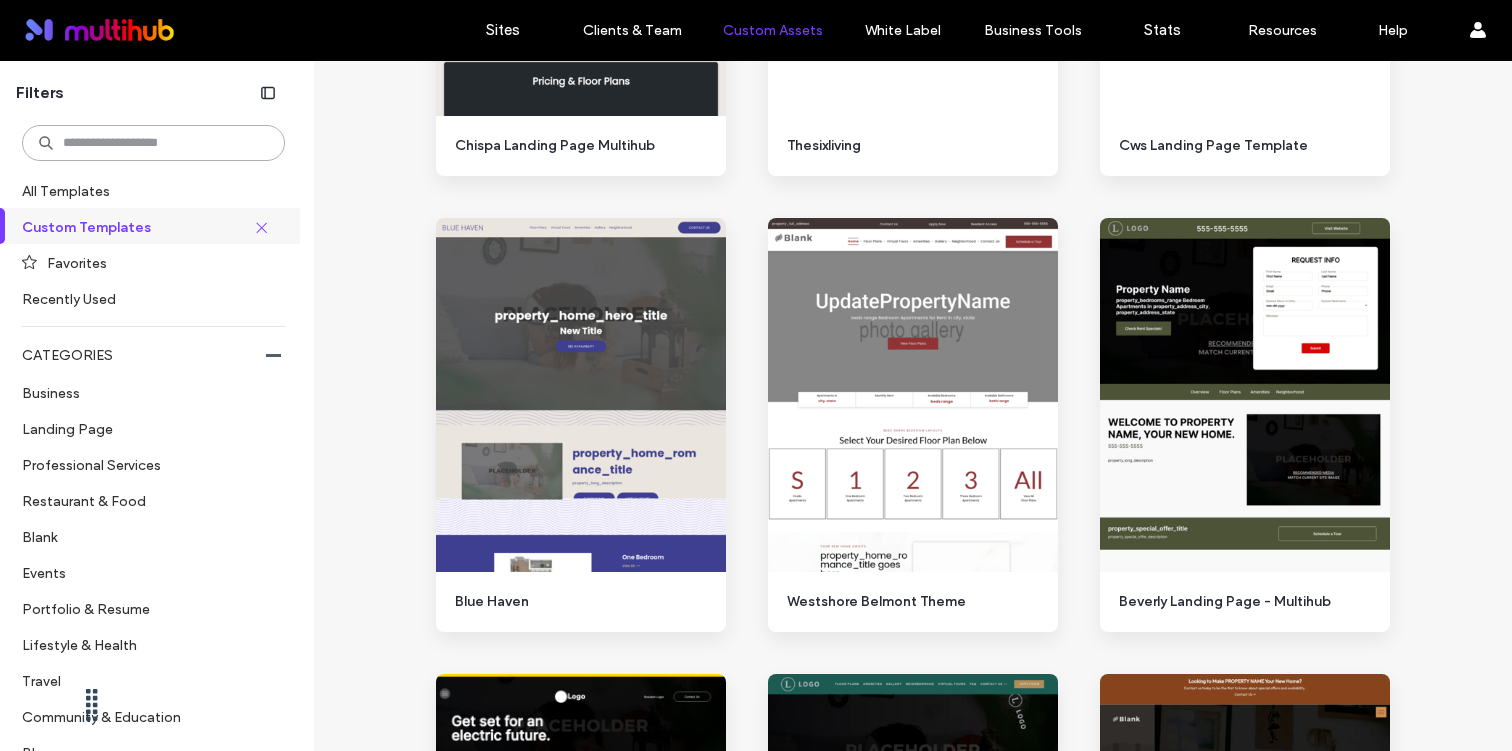 click at bounding box center (153, 143) 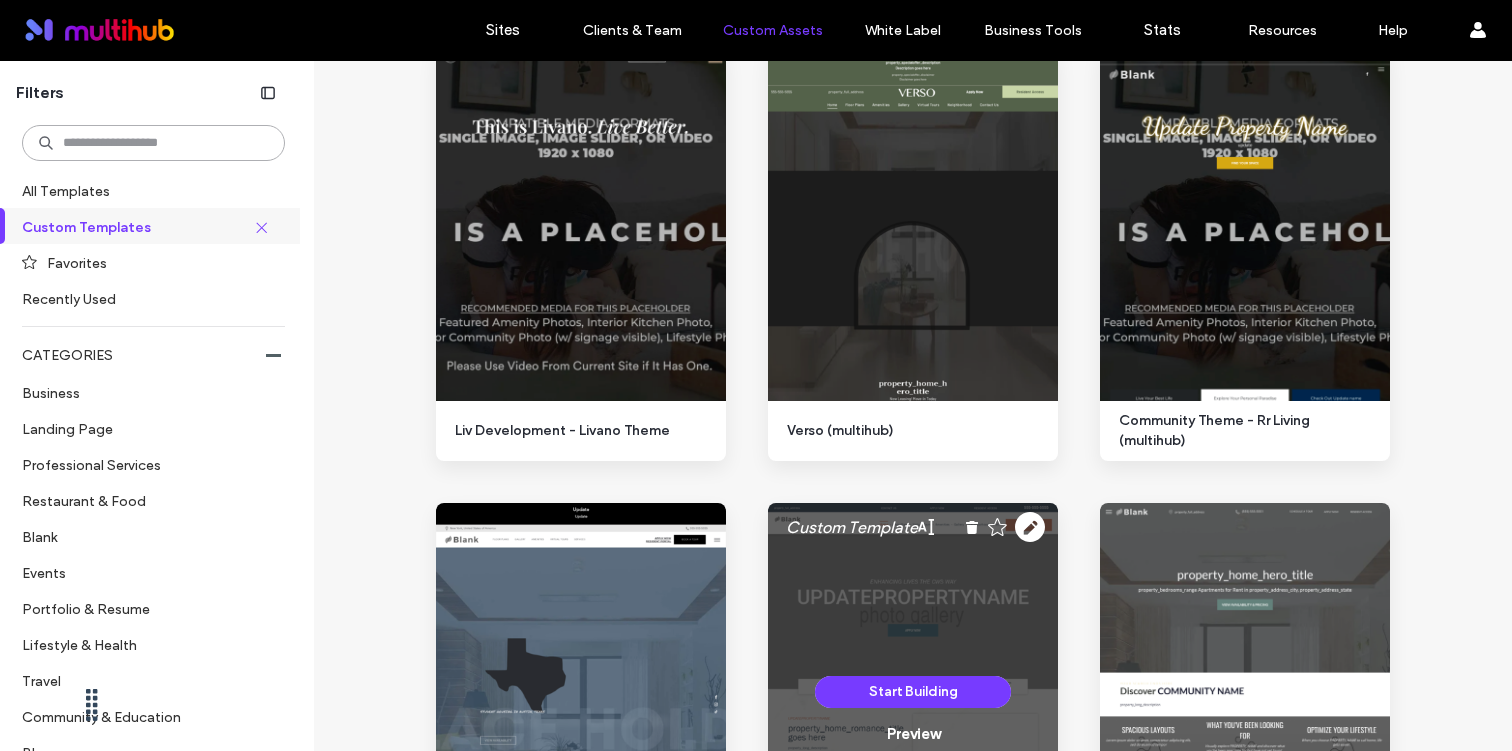 scroll, scrollTop: 9707, scrollLeft: 0, axis: vertical 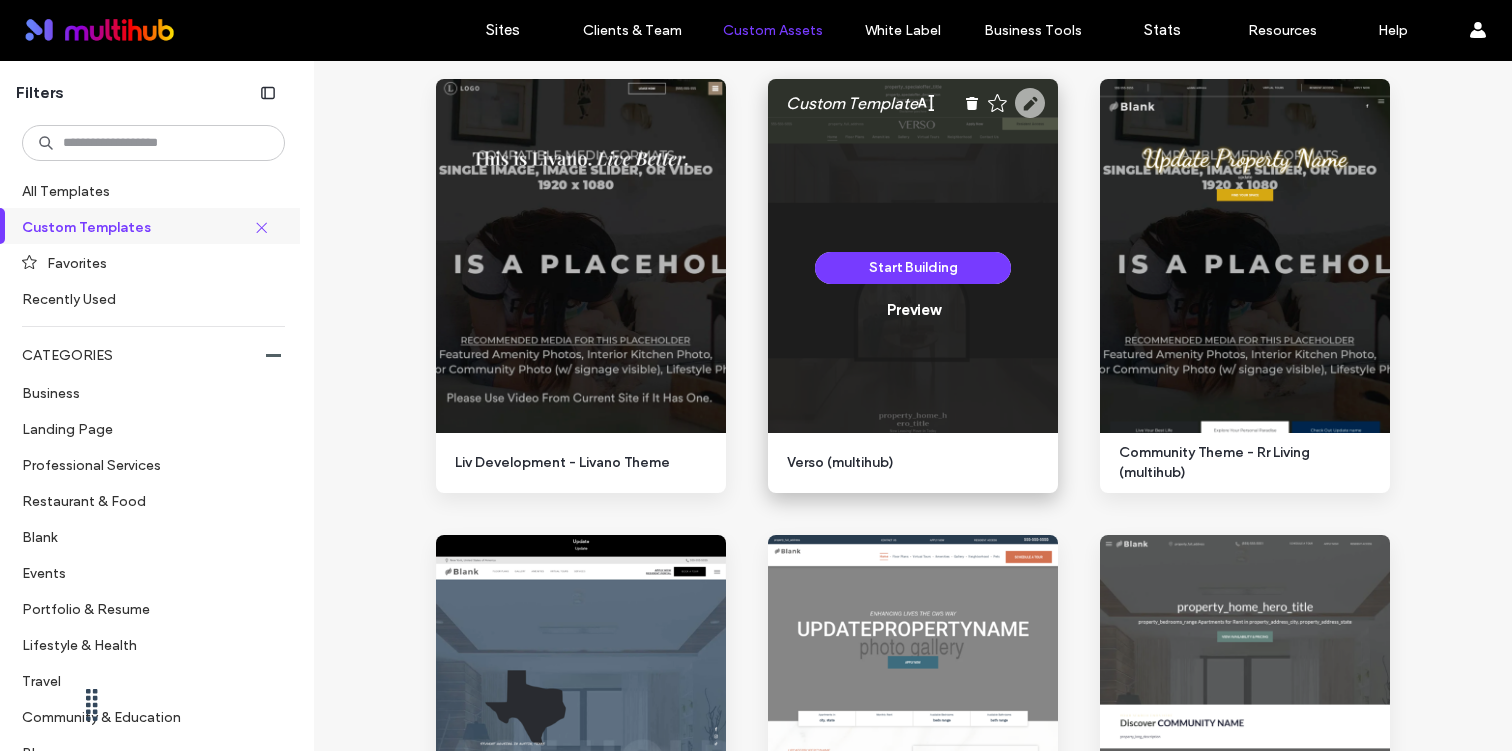 click 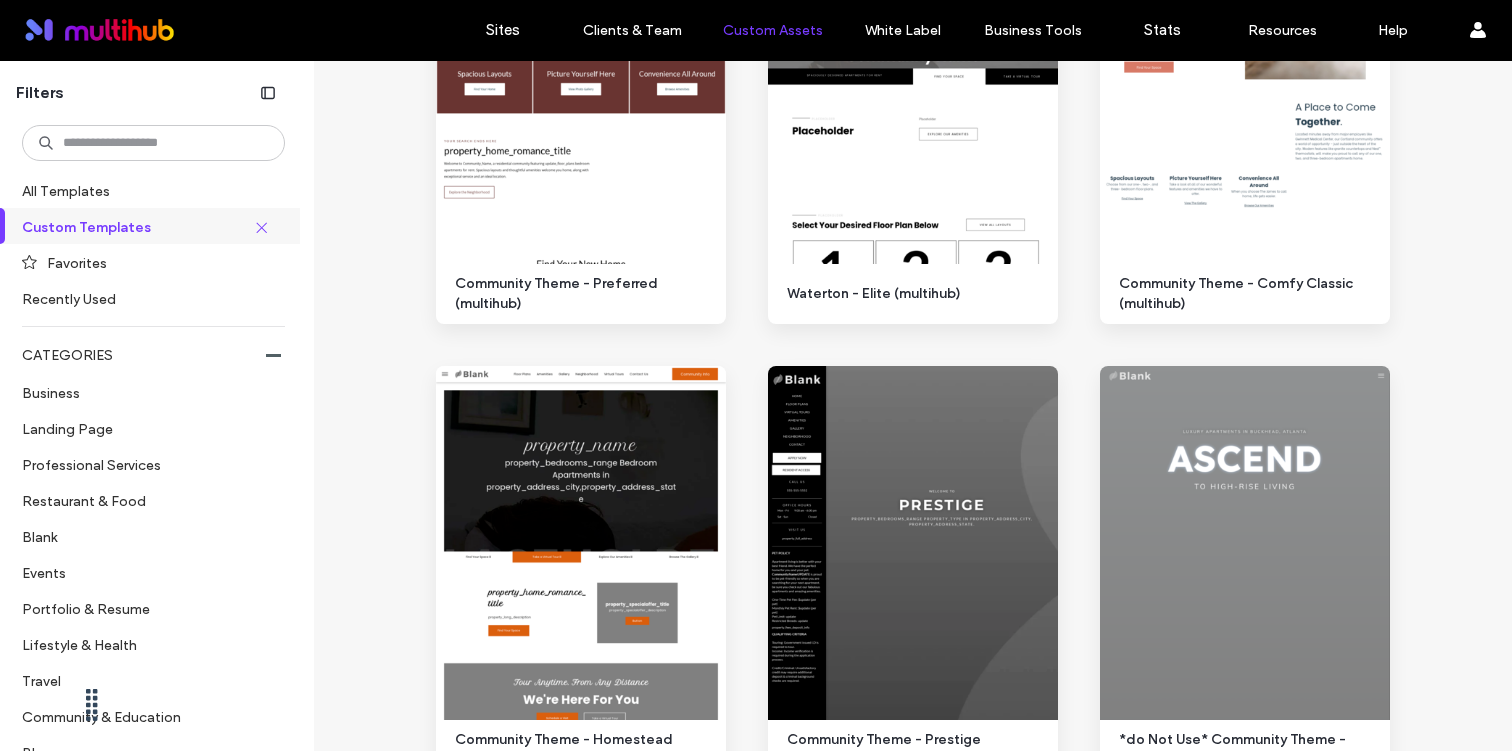 scroll, scrollTop: 0, scrollLeft: 0, axis: both 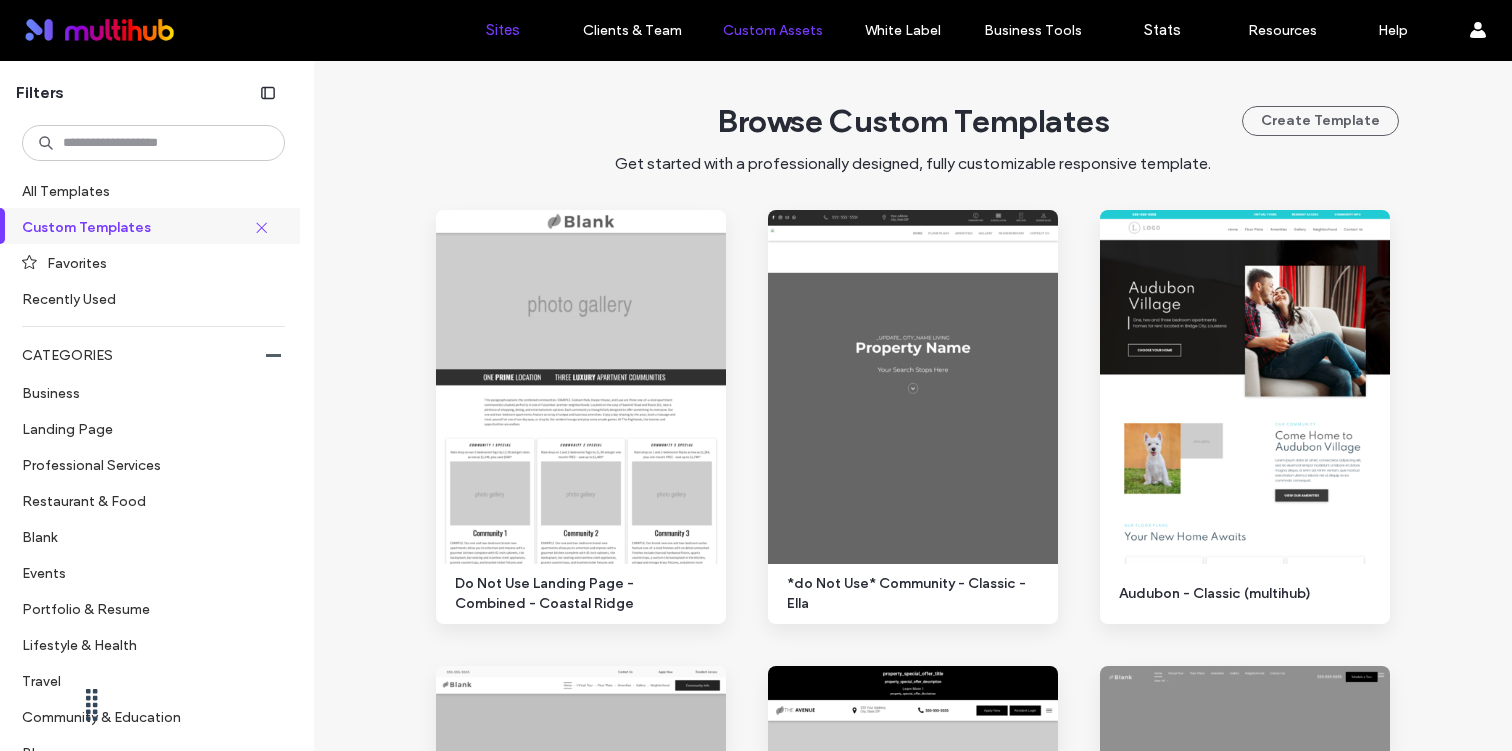 click on "Sites" at bounding box center [502, 30] 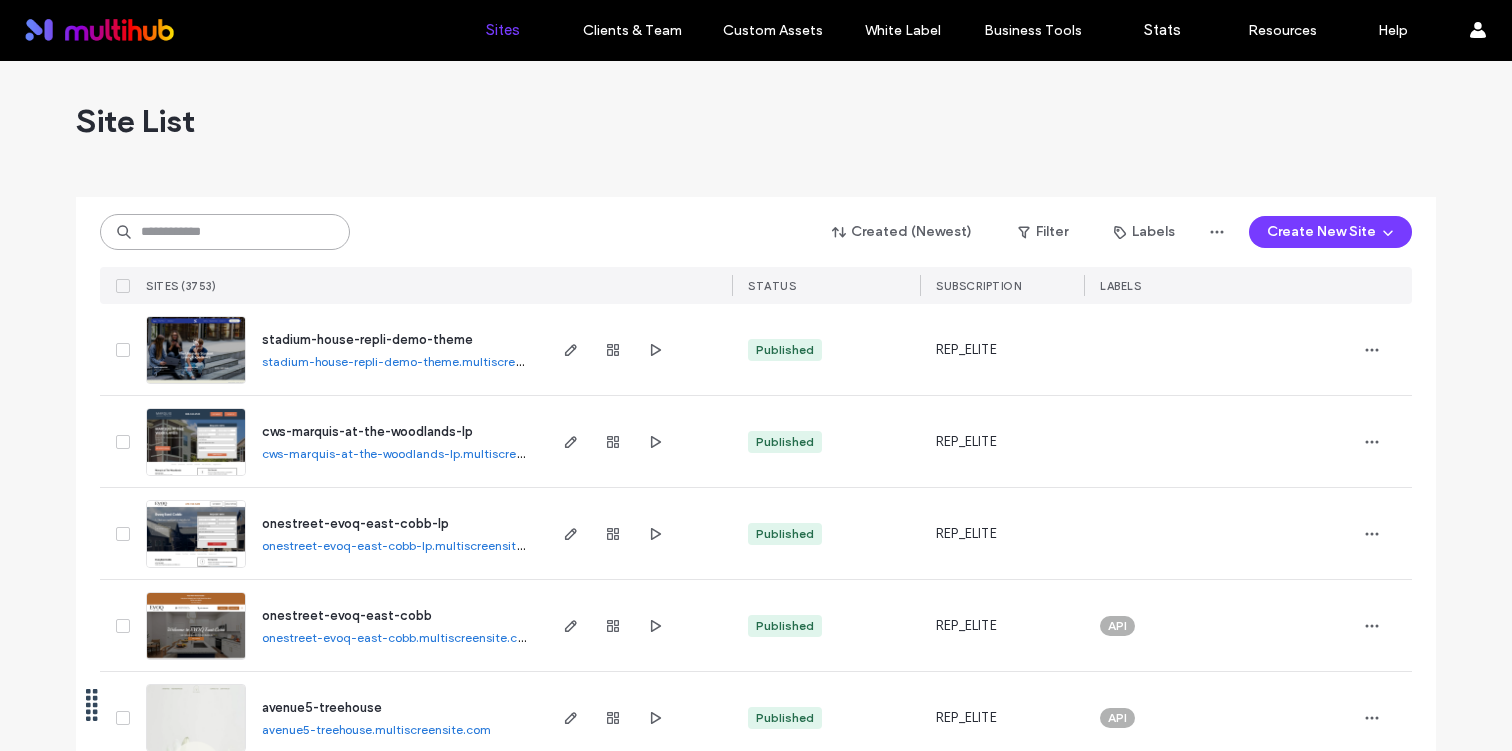 click at bounding box center (225, 232) 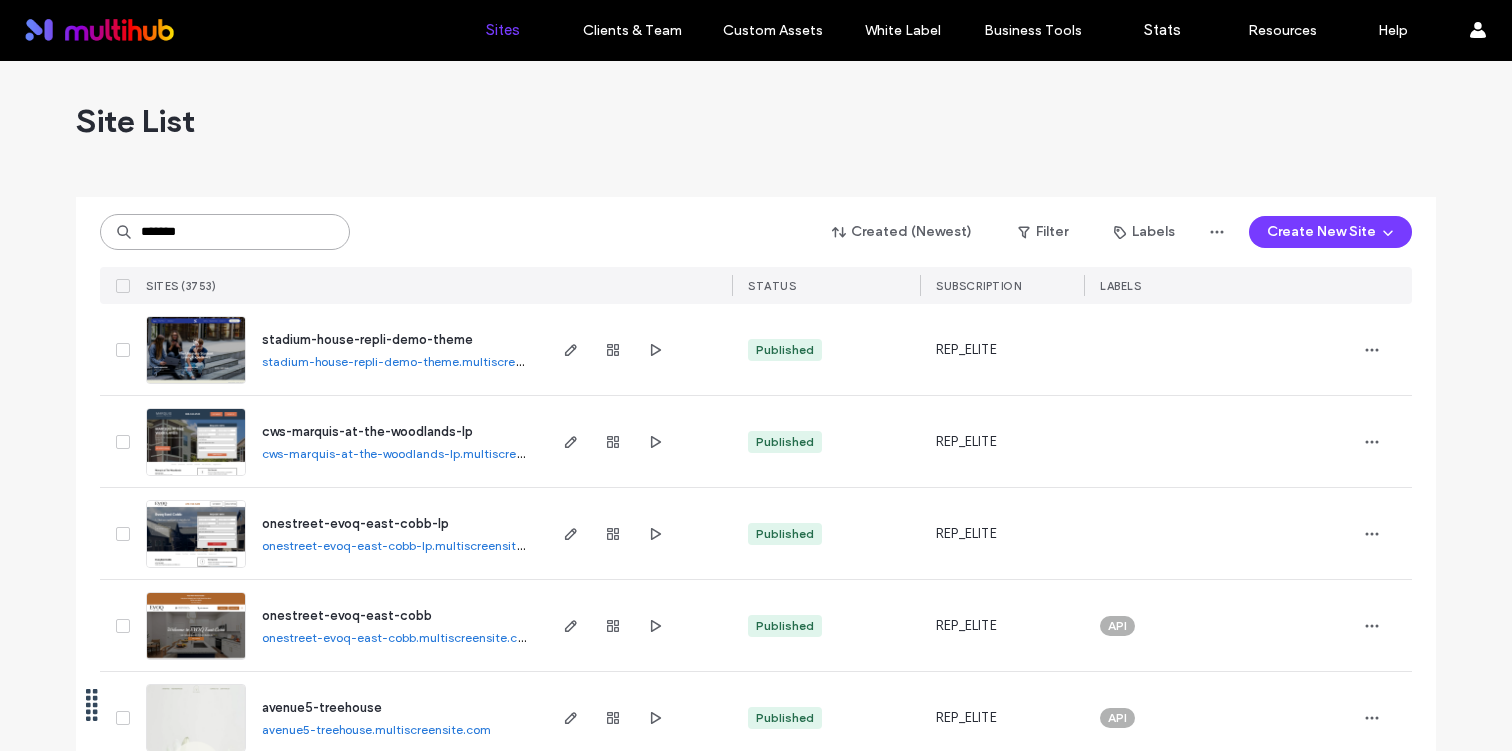 type on "*******" 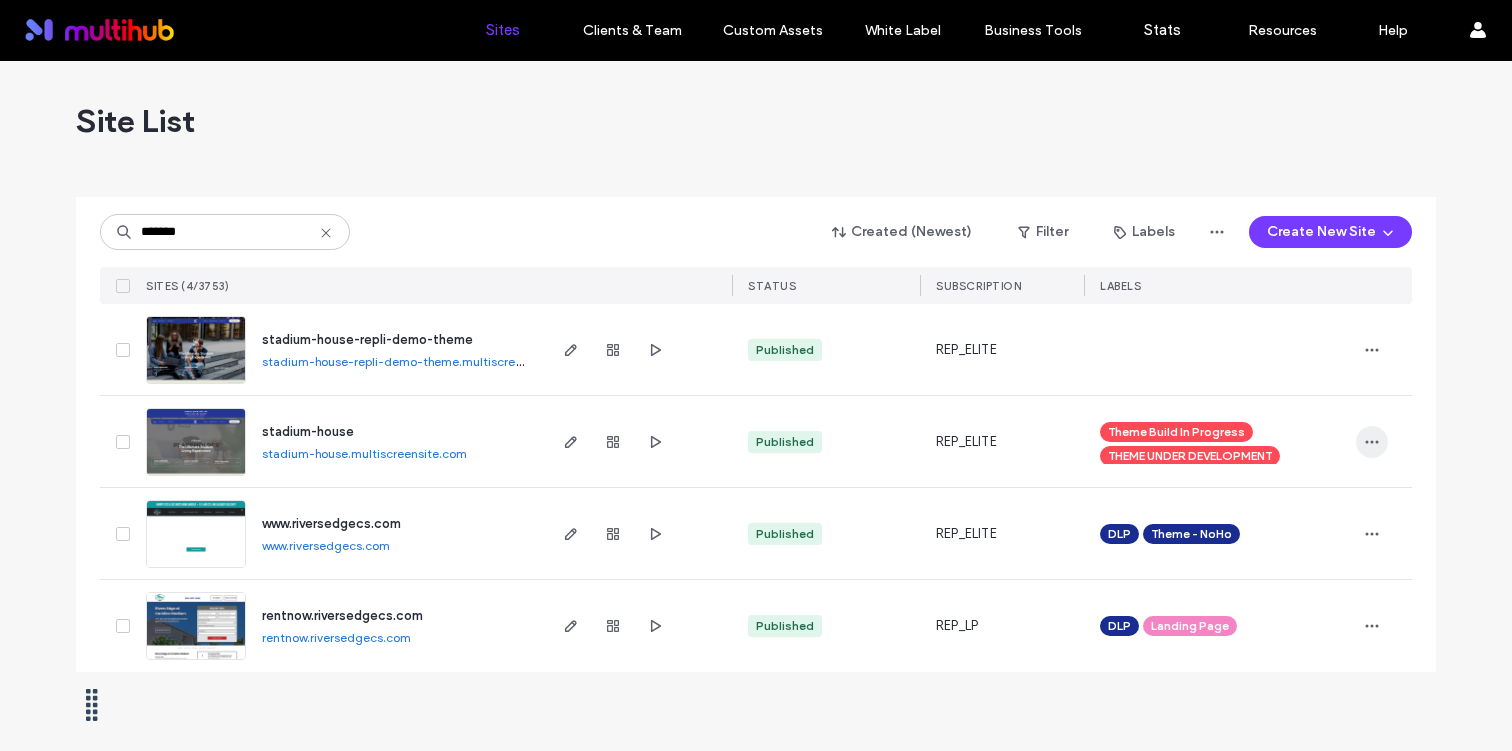 click 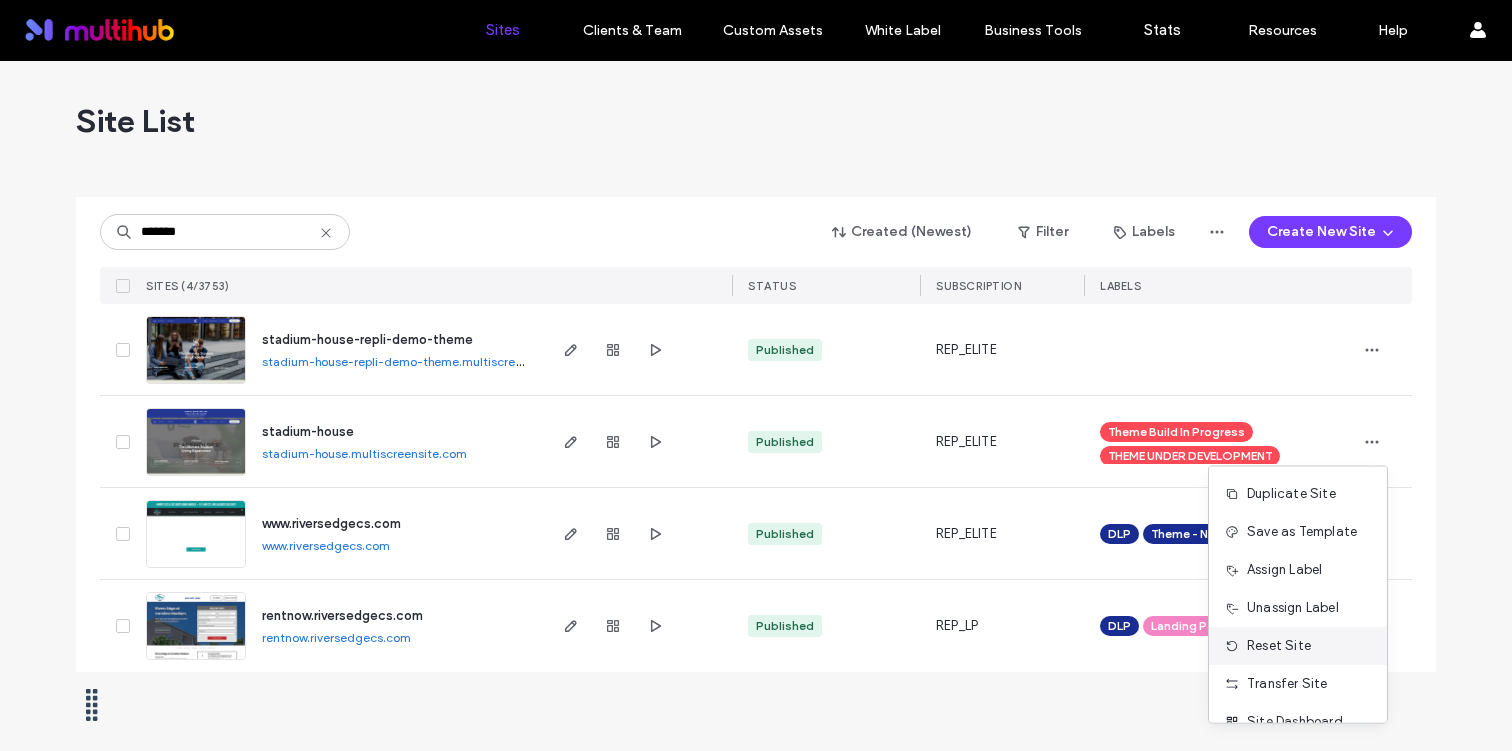 scroll, scrollTop: 64, scrollLeft: 0, axis: vertical 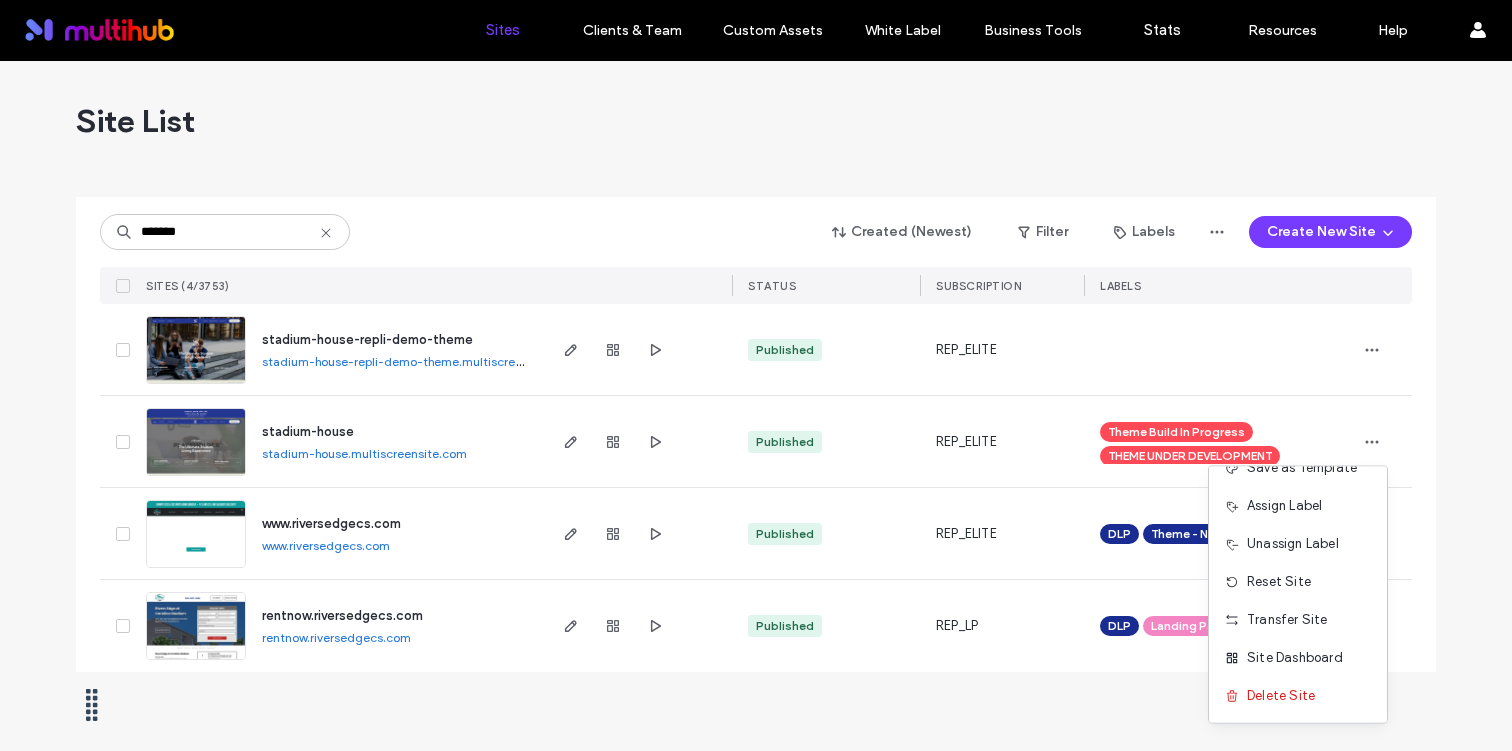 type 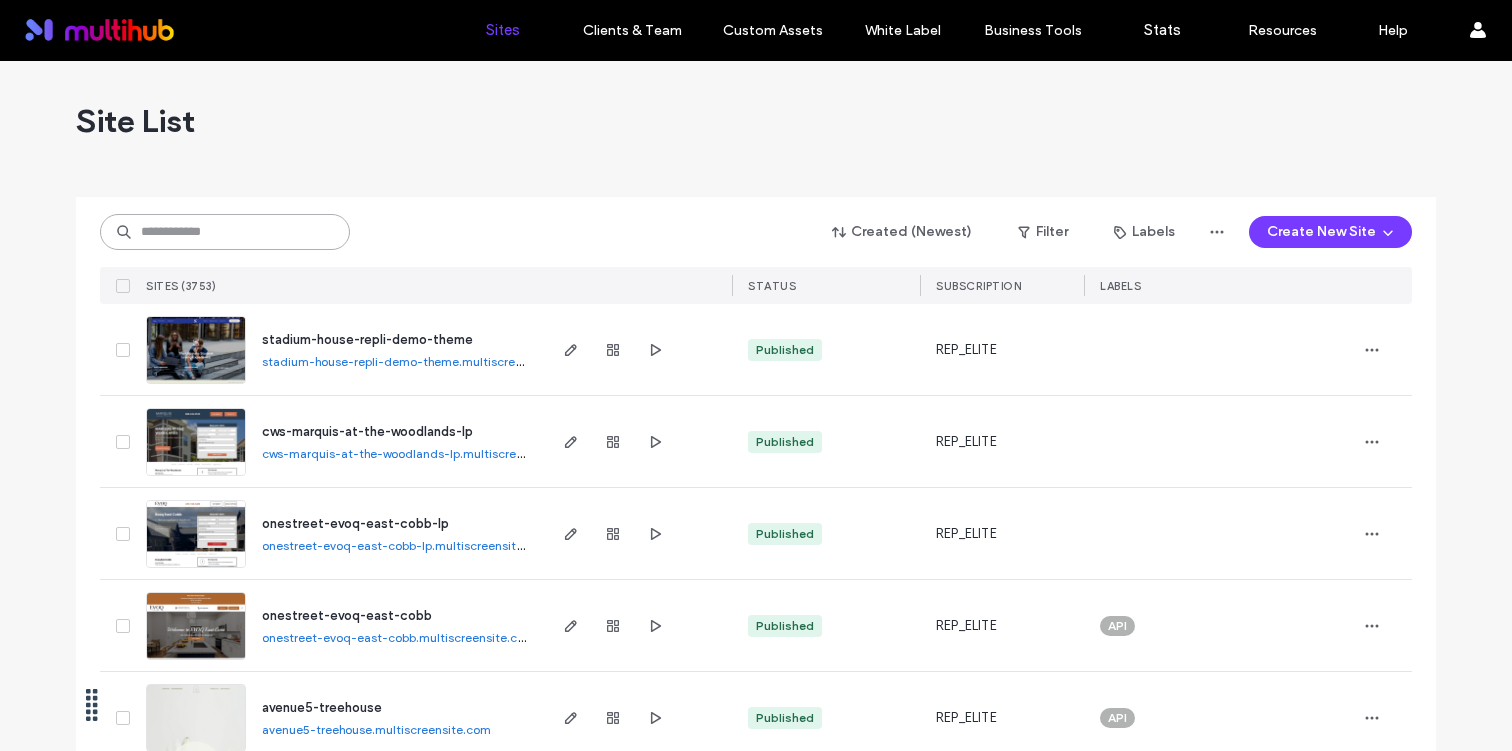 click at bounding box center (225, 232) 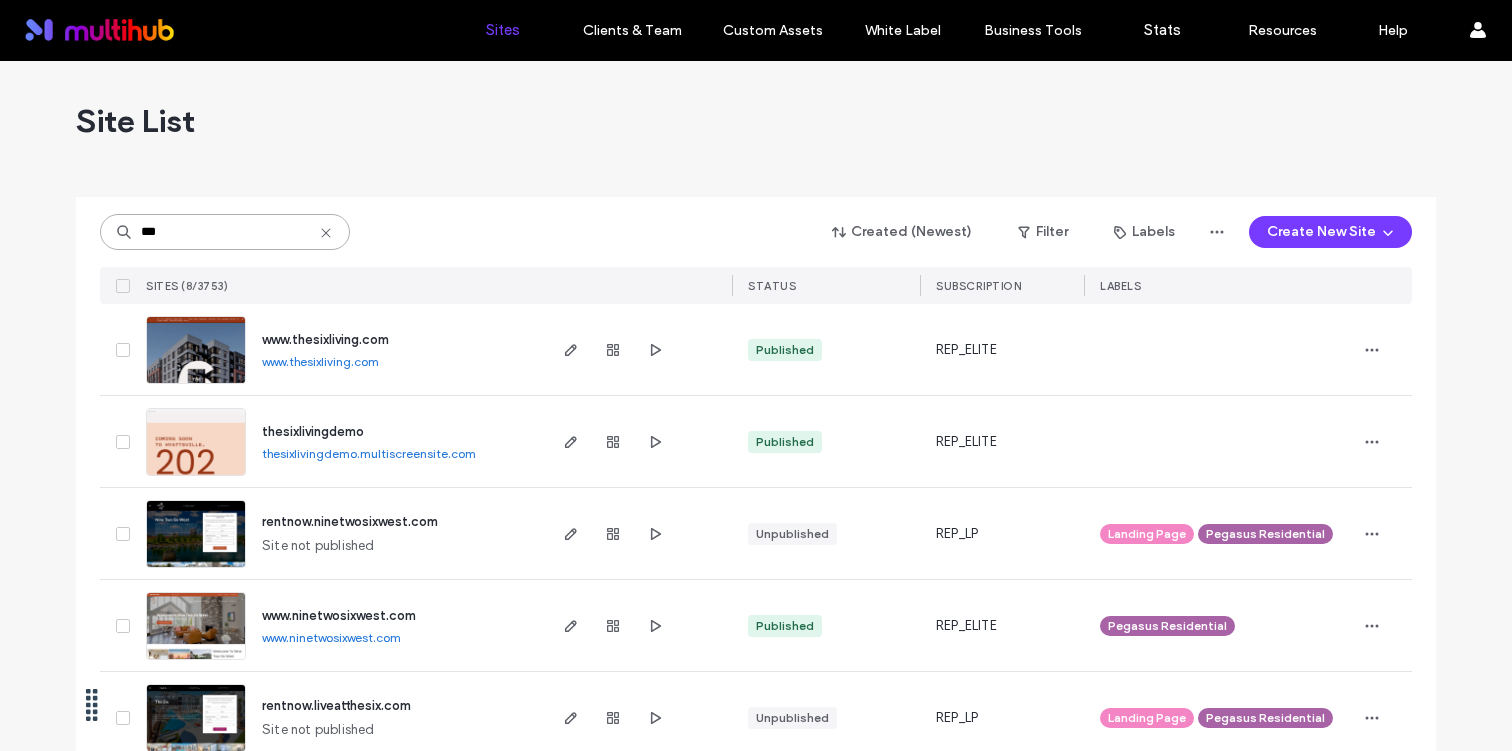 type on "***" 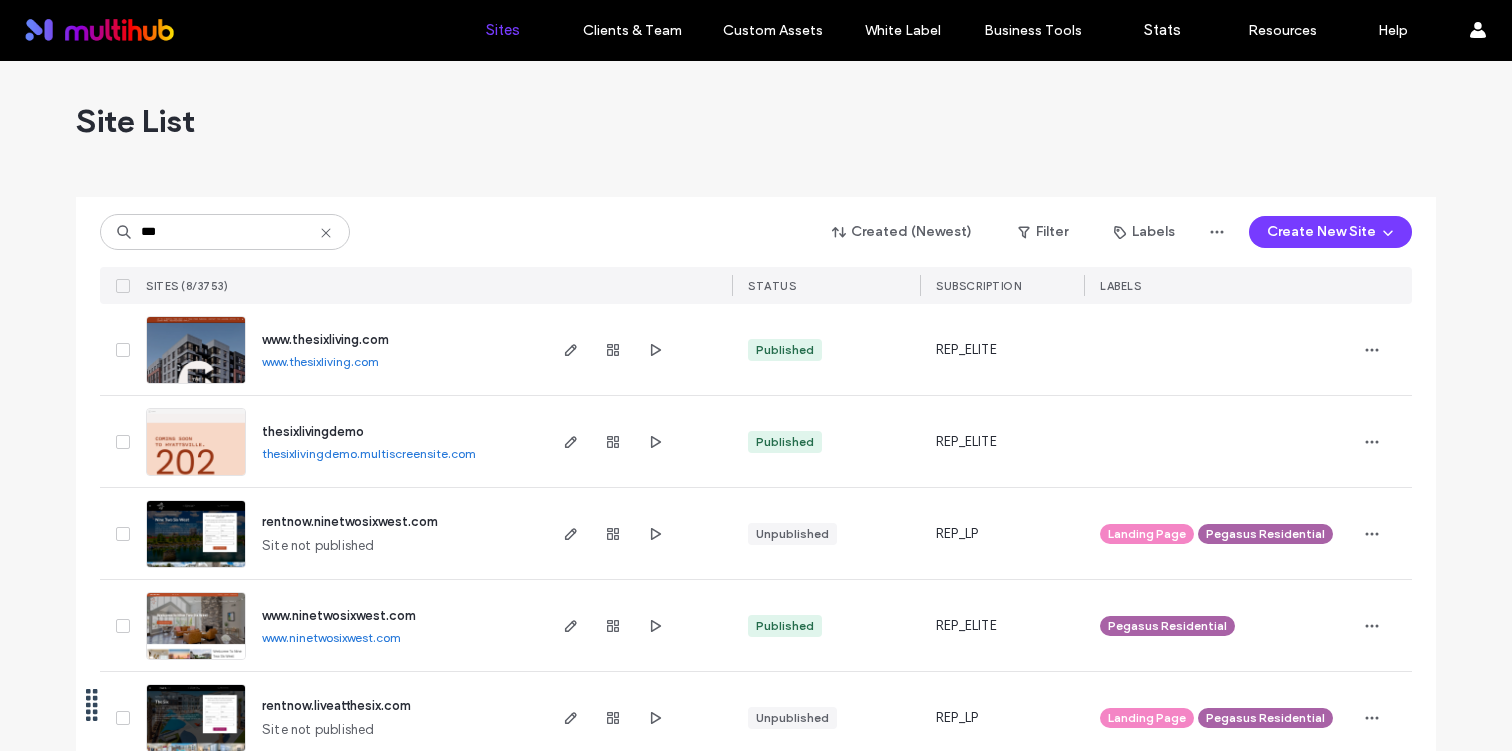 click on "www.thesixliving.com" at bounding box center [325, 339] 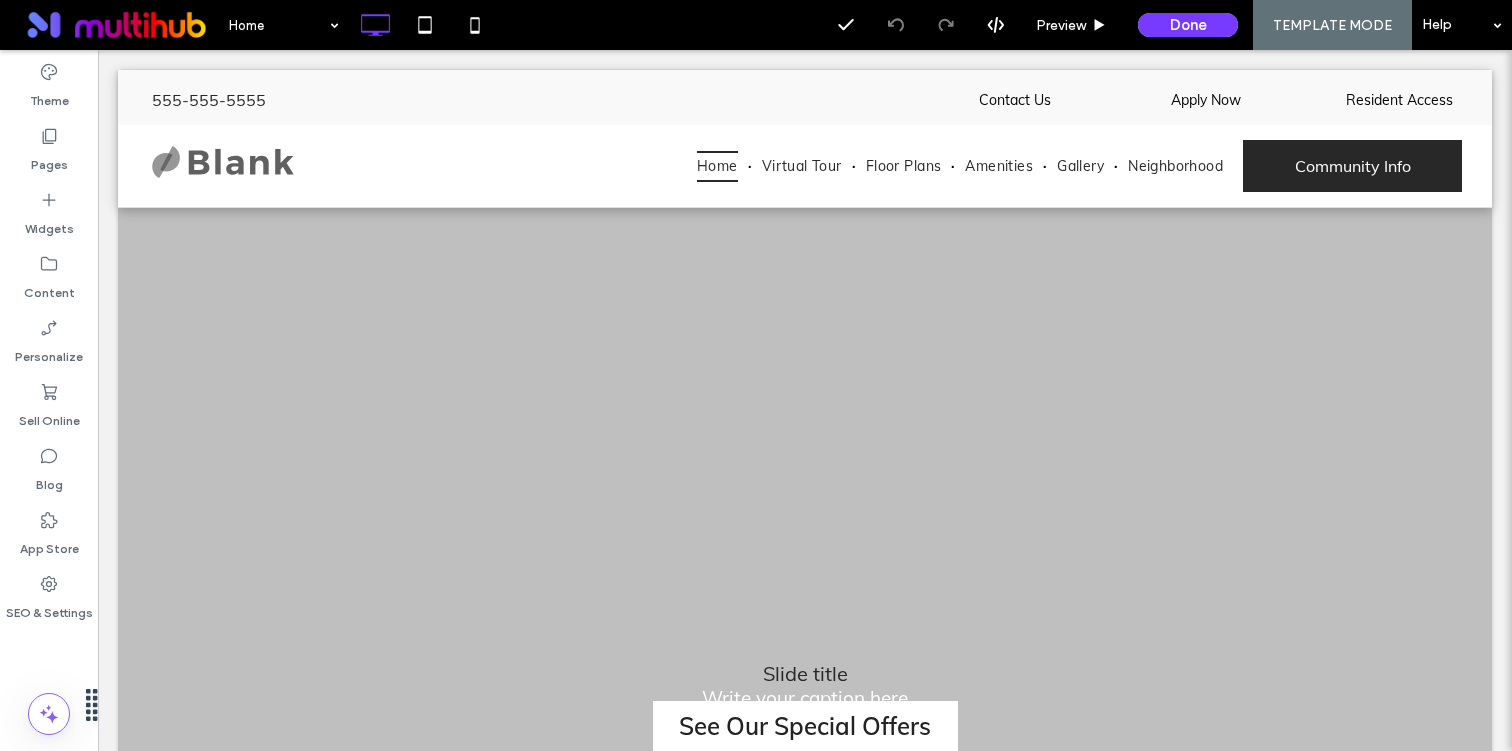 scroll, scrollTop: 0, scrollLeft: 0, axis: both 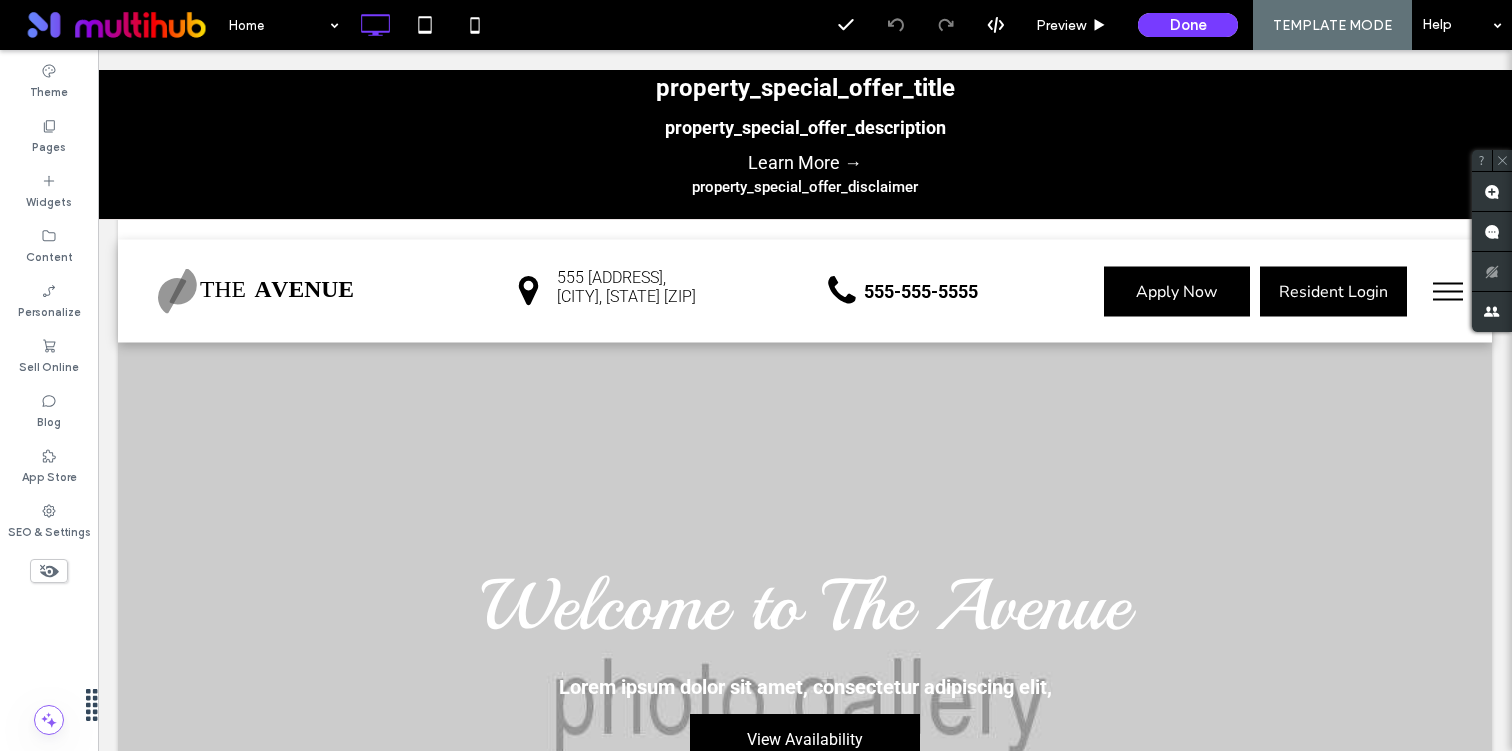 click on "Home Preview Done TEMPLATE MODE Help" at bounding box center [865, 25] 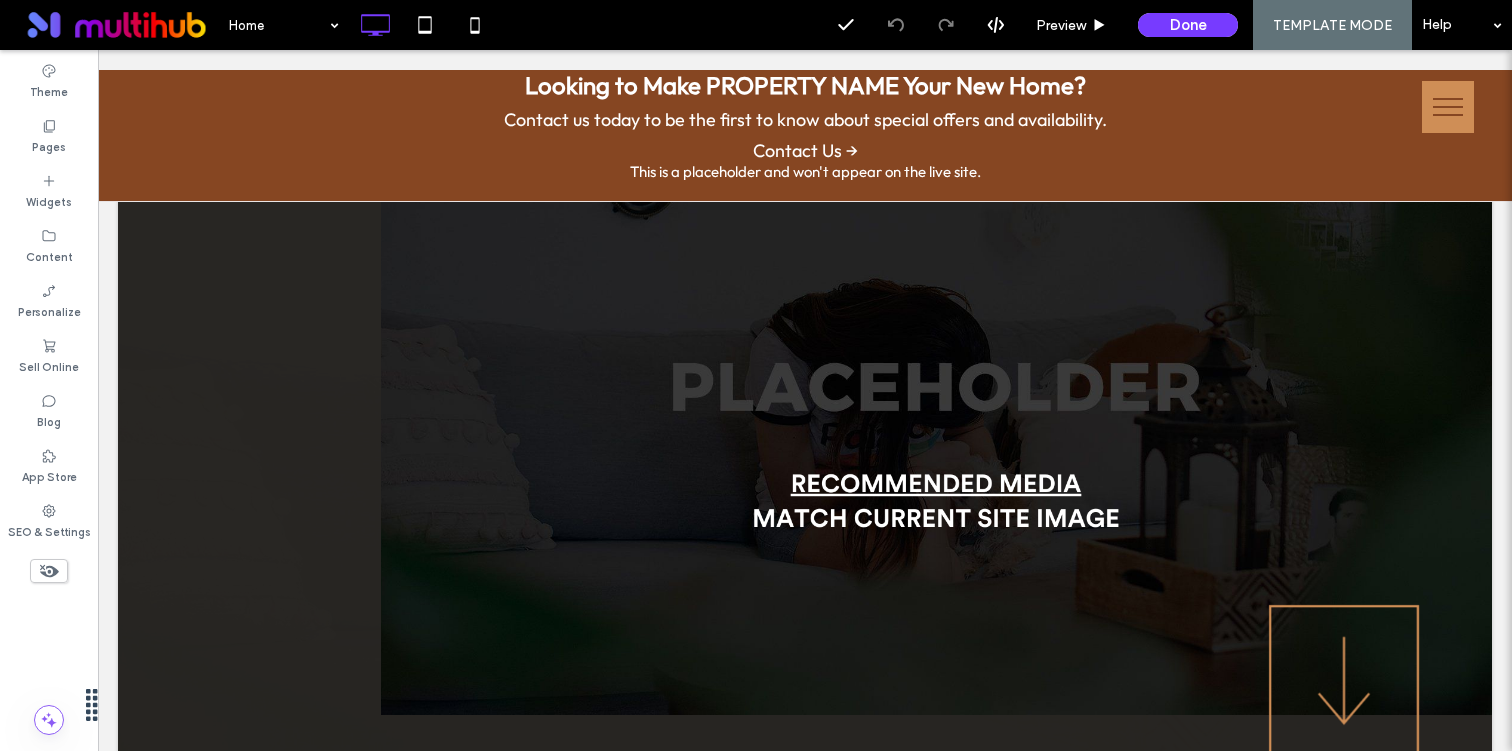 scroll, scrollTop: 0, scrollLeft: 0, axis: both 